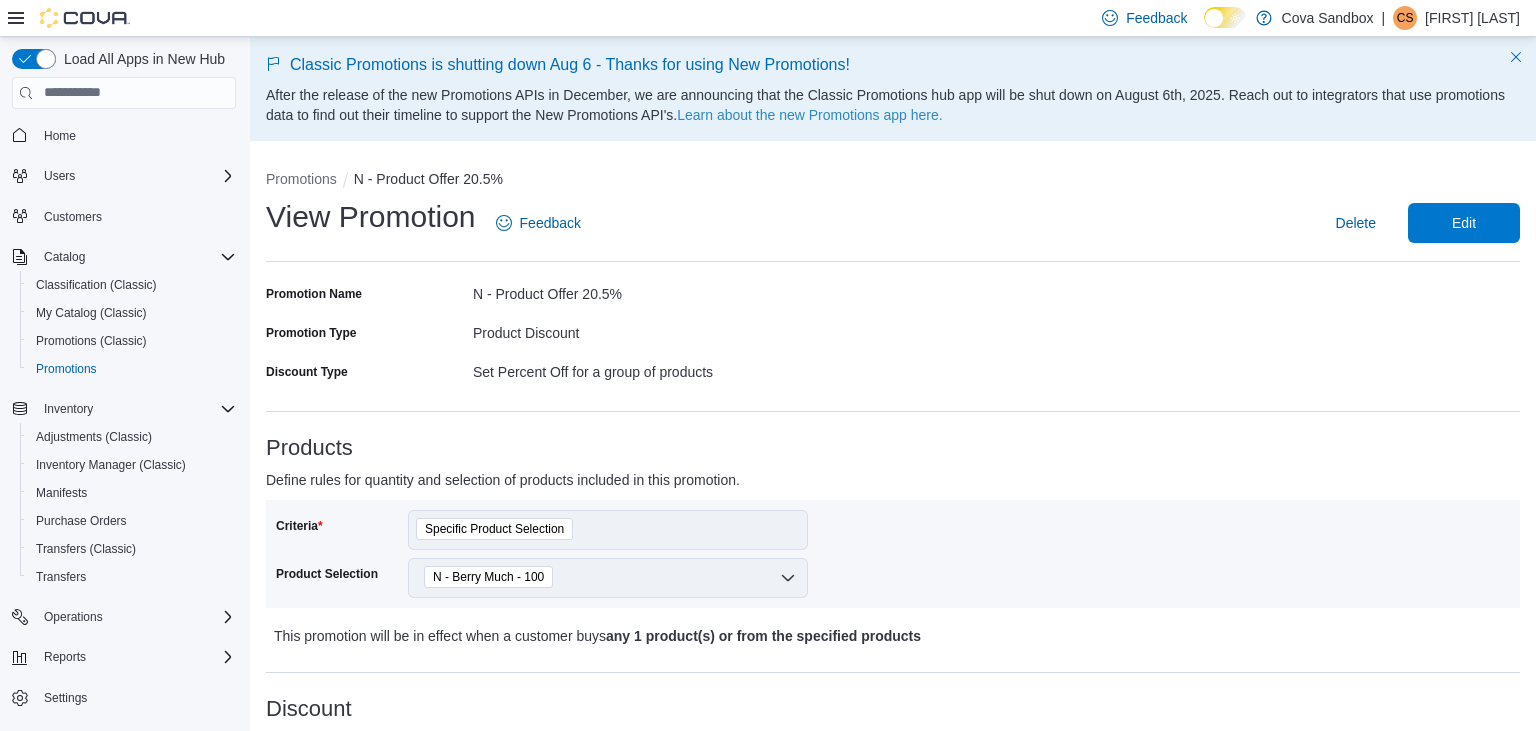 scroll, scrollTop: 269, scrollLeft: 0, axis: vertical 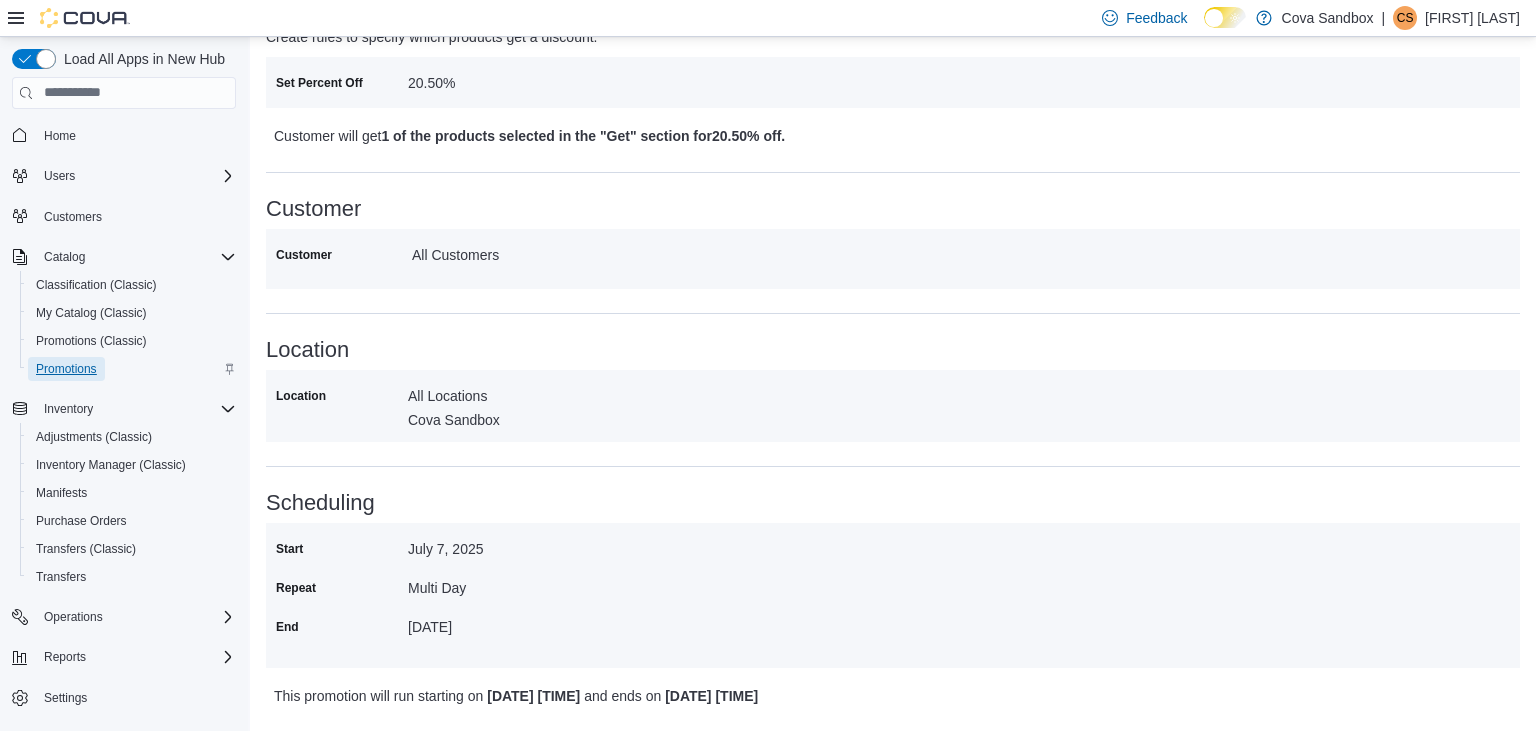 click on "Promotions" at bounding box center [66, 369] 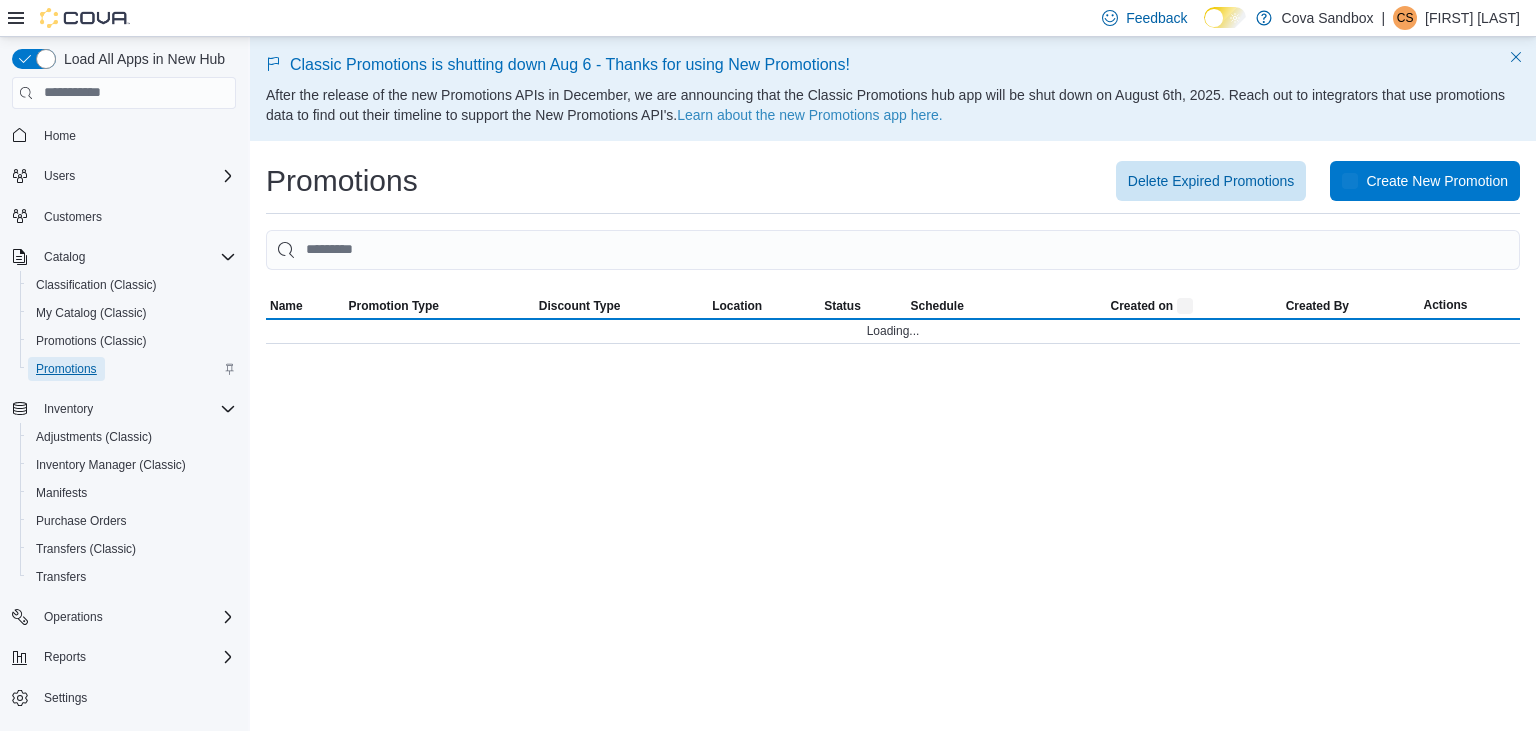 scroll, scrollTop: 0, scrollLeft: 0, axis: both 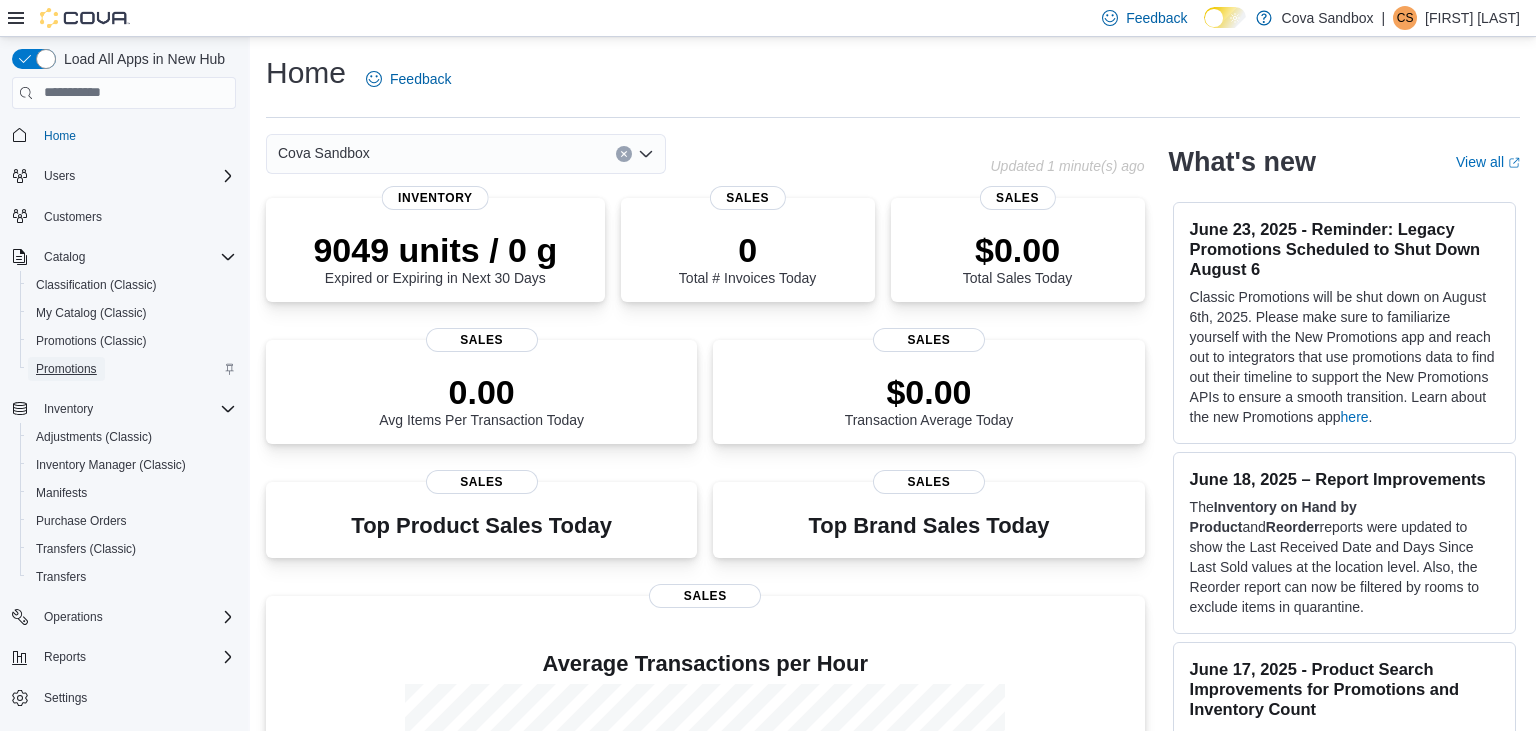 click on "Promotions" at bounding box center [66, 369] 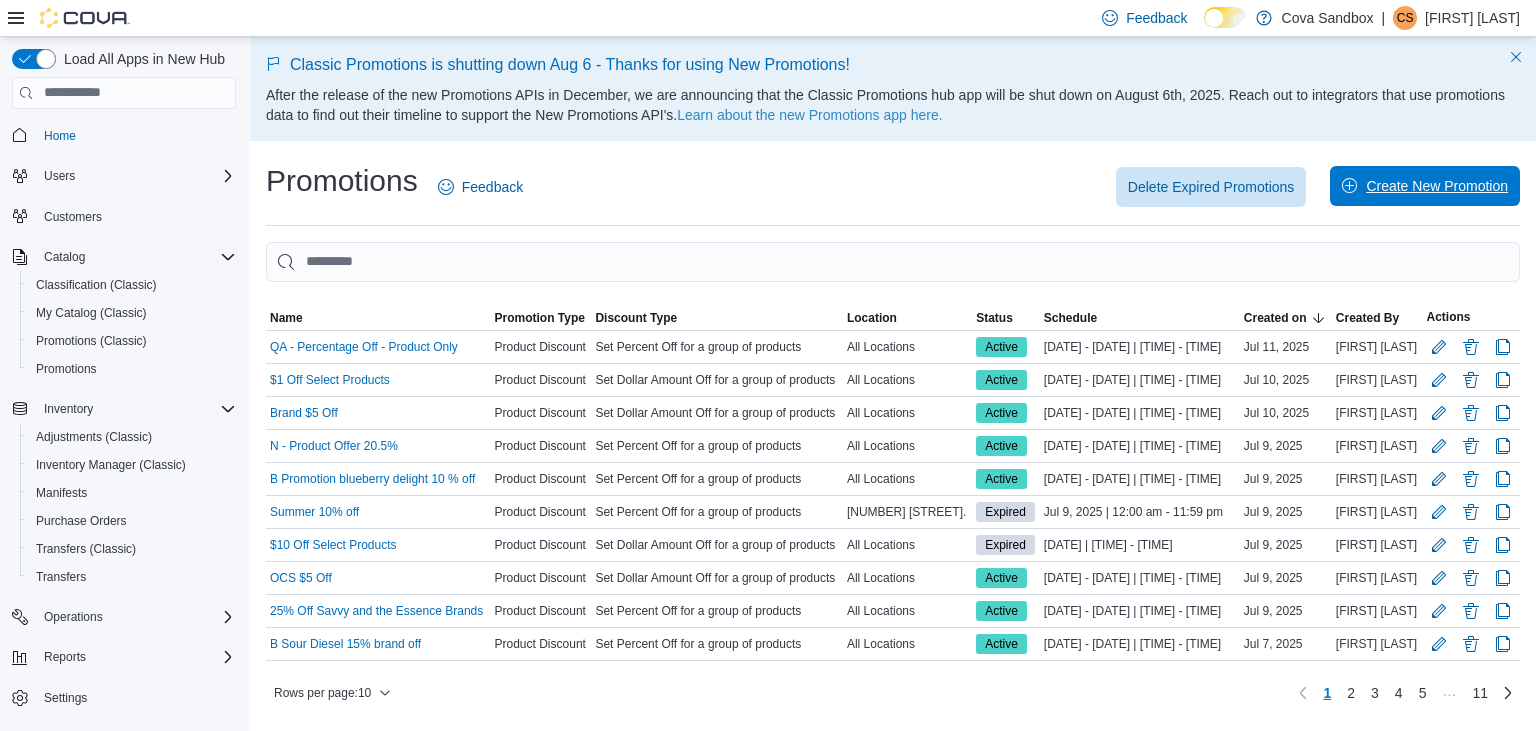 click on "Create New Promotion" at bounding box center (1437, 186) 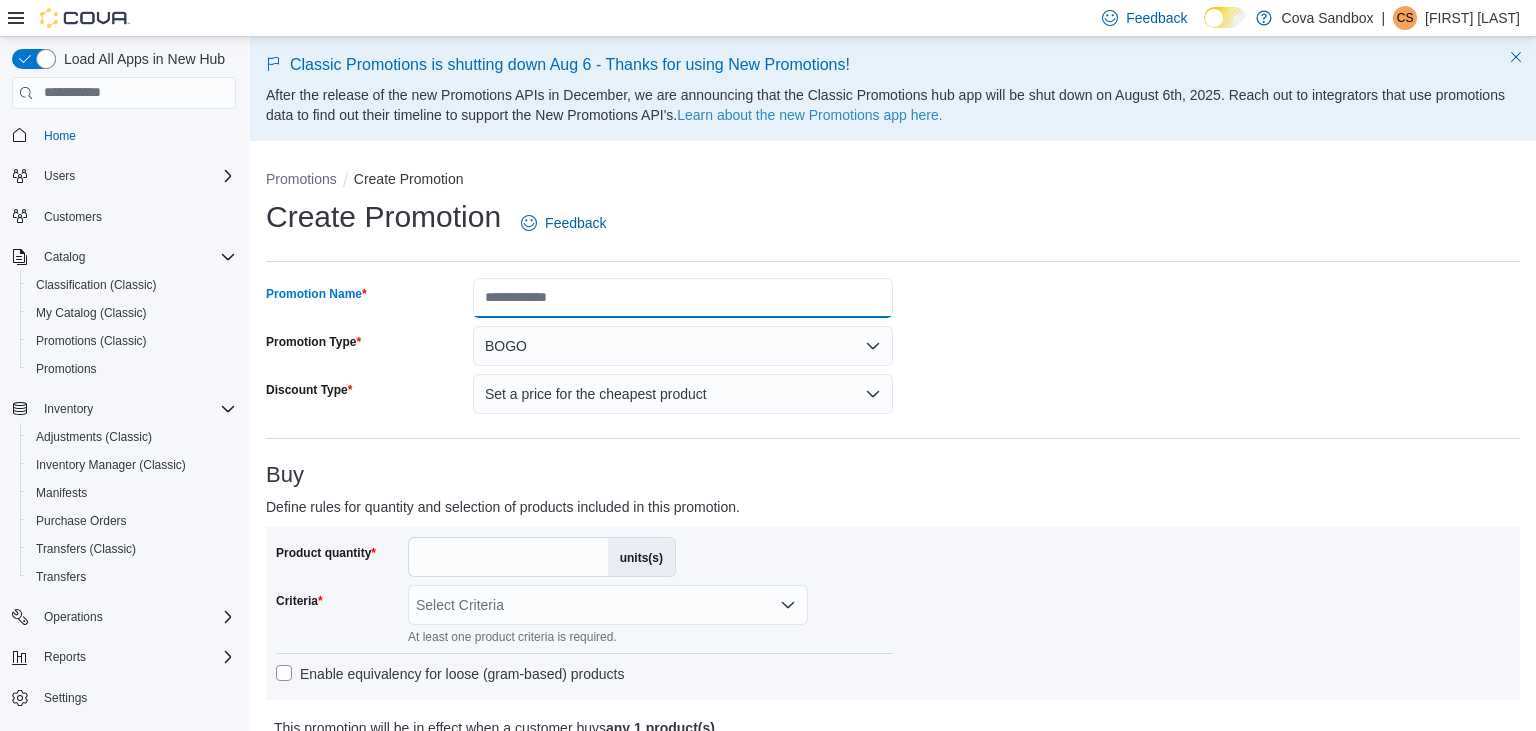 click on "Promotion Name" at bounding box center (683, 298) 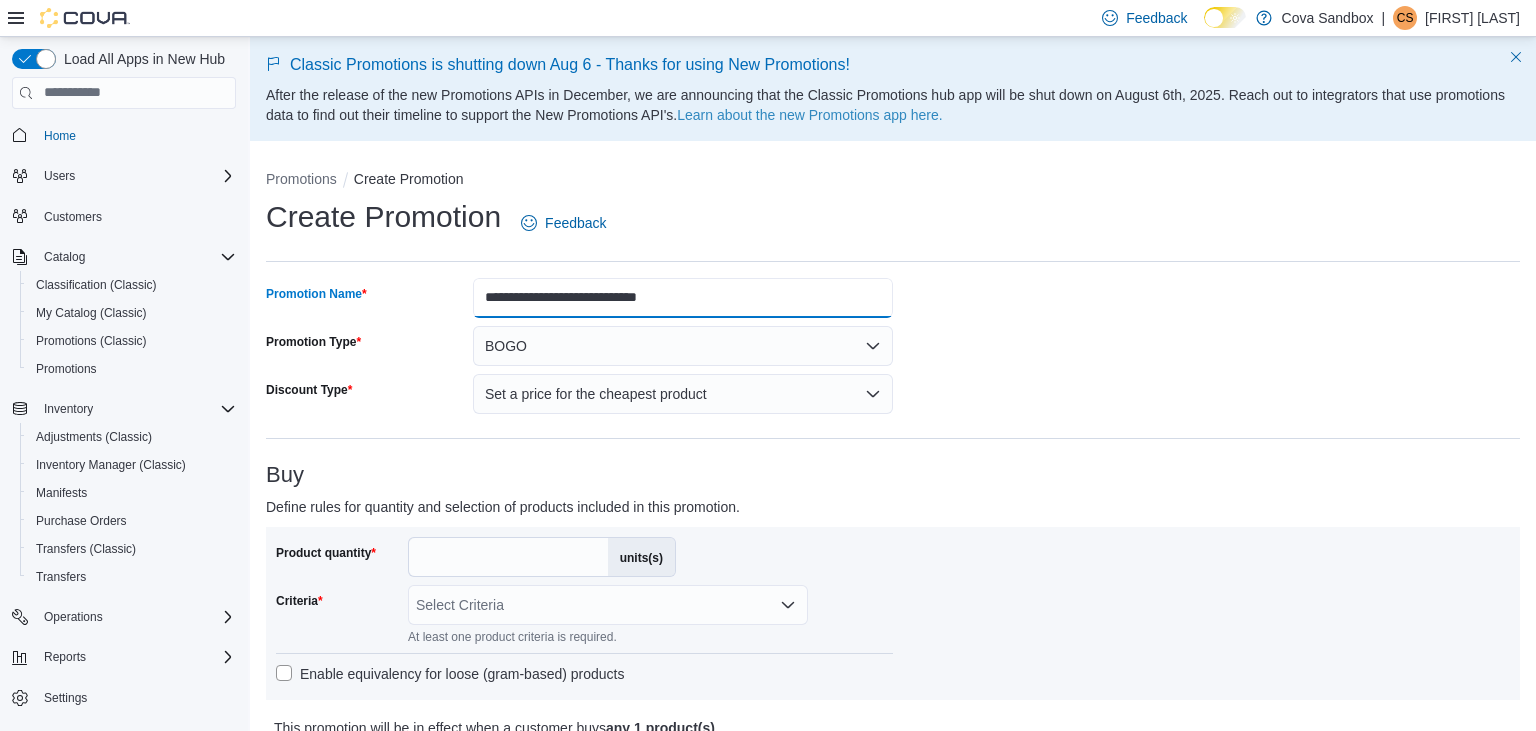 type on "**********" 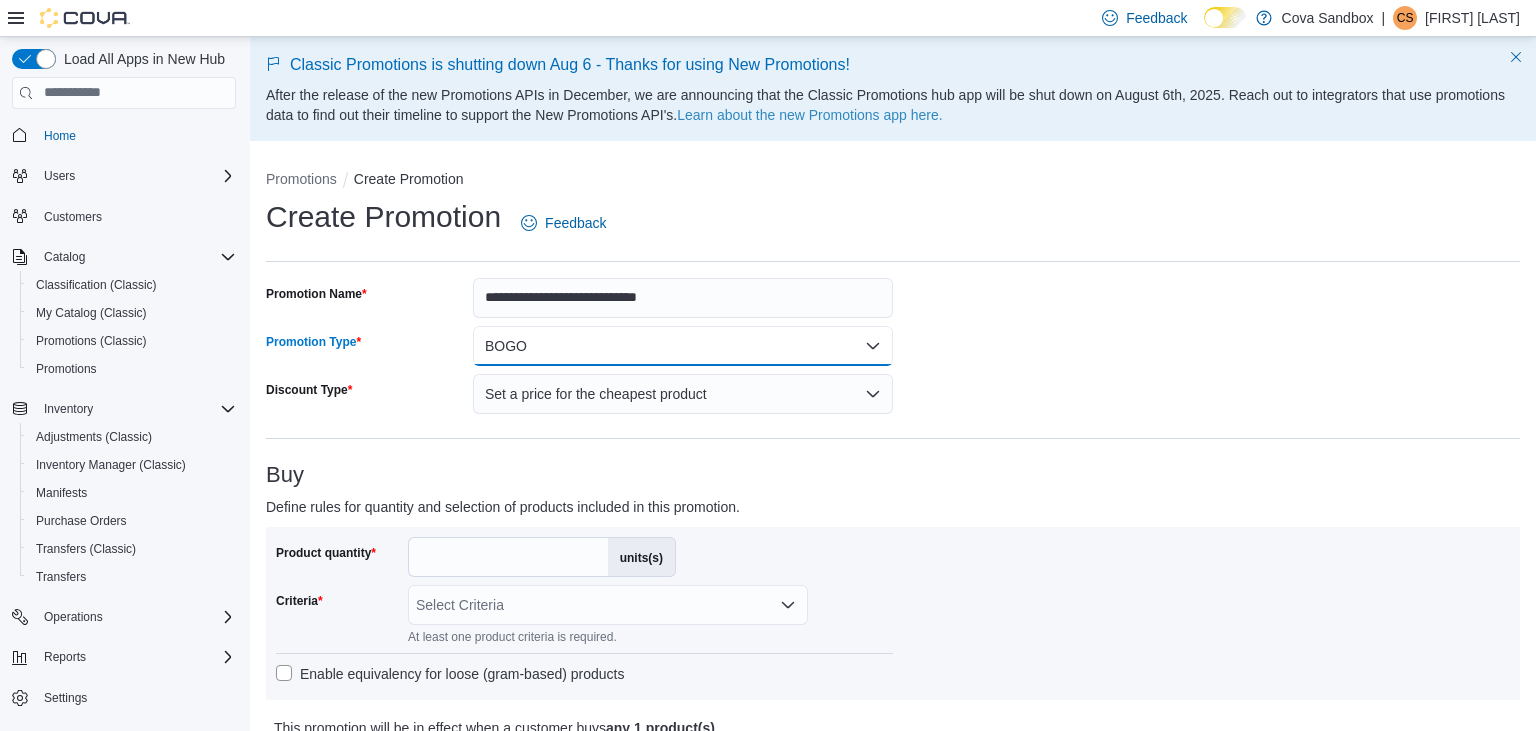 click on "BOGO" at bounding box center [683, 346] 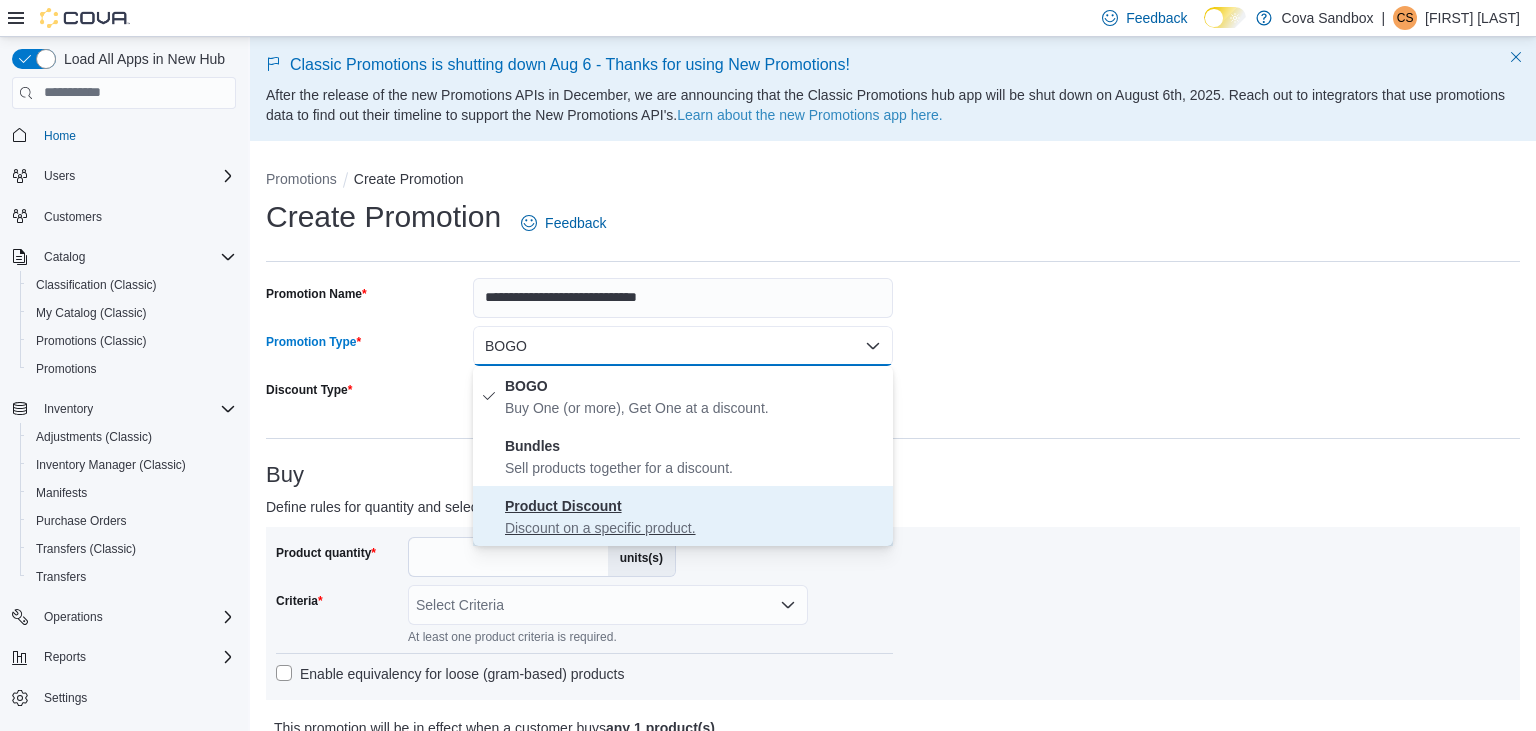 click on "Product Discount" at bounding box center [563, 506] 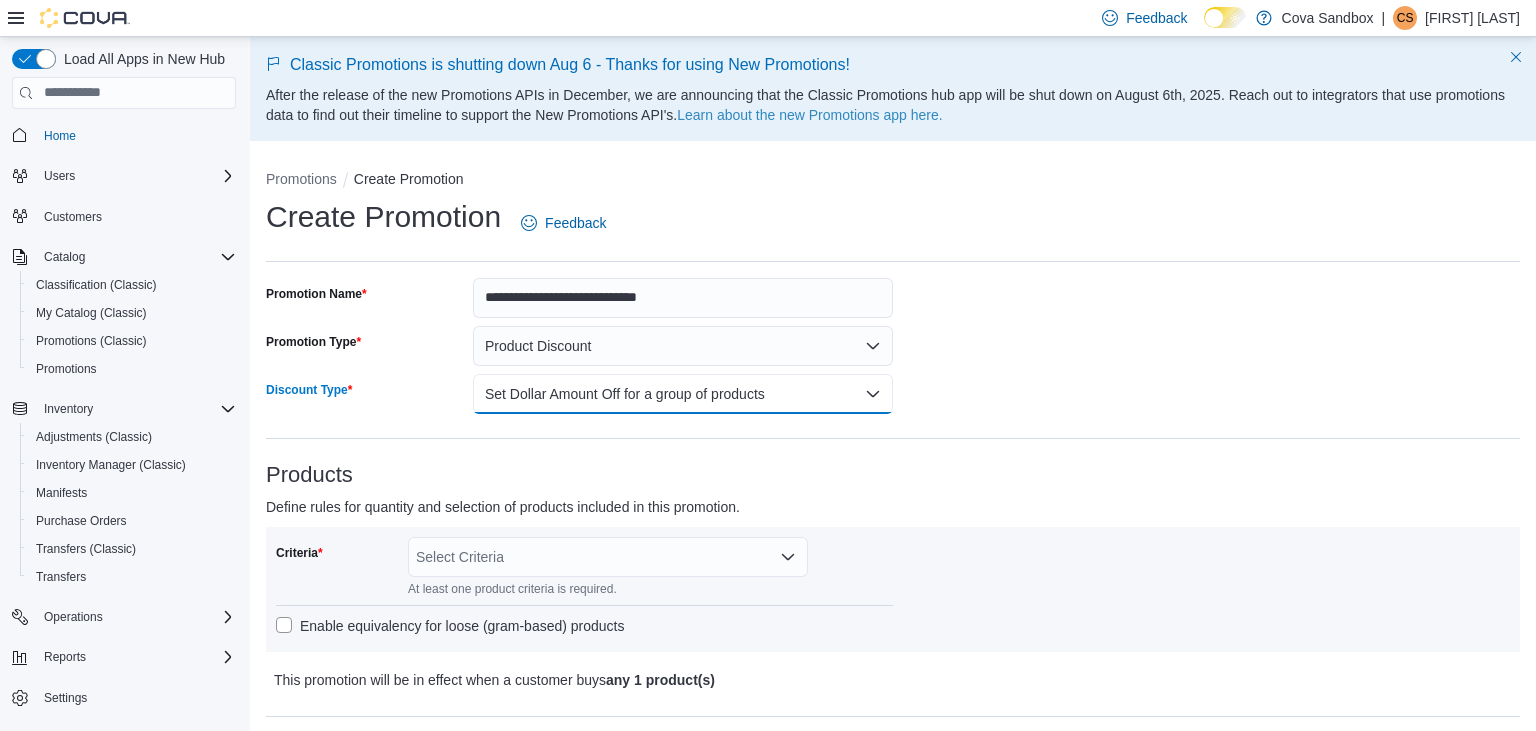 click on "Set Dollar Amount Off for a group of products" at bounding box center [683, 394] 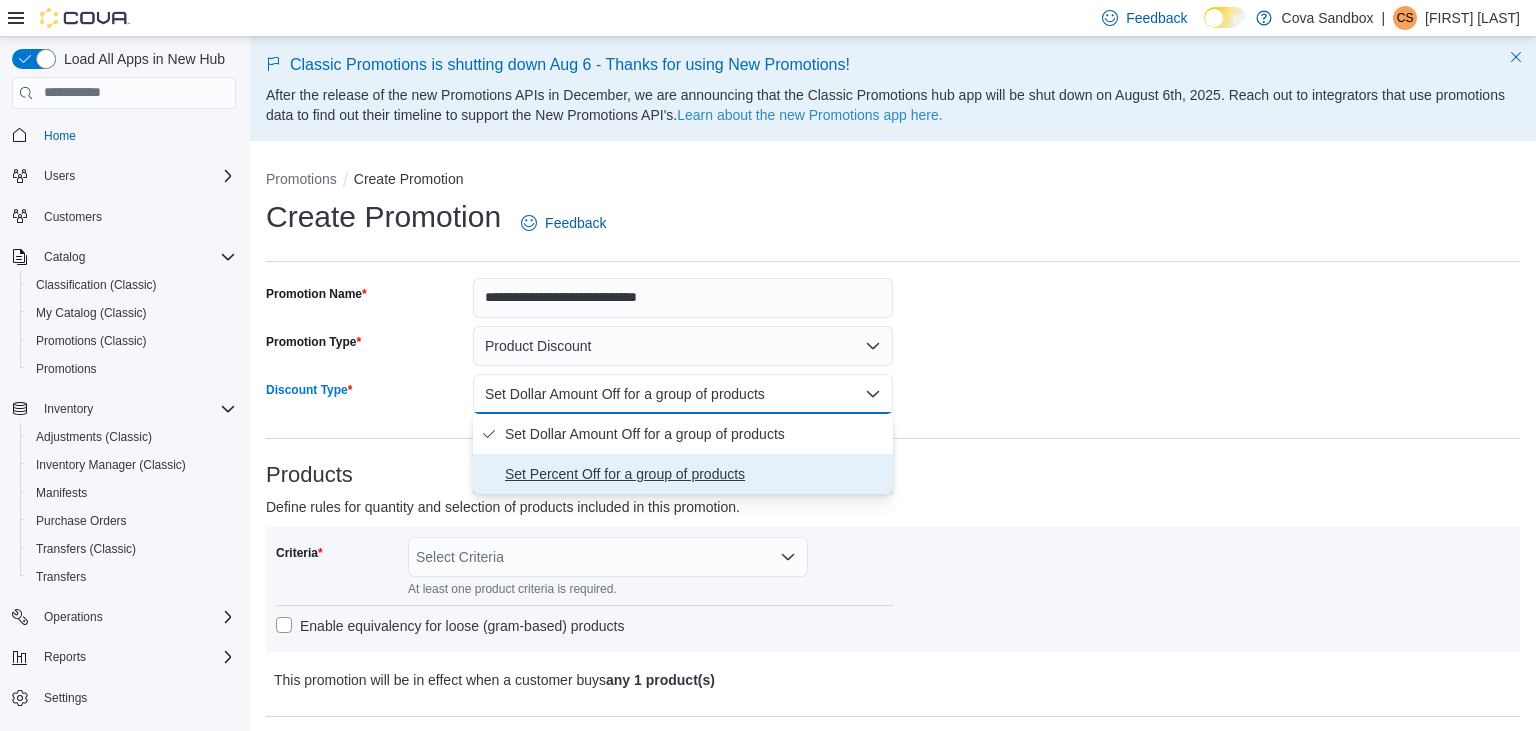 click on "Set Percent Off for a group of products" at bounding box center [695, 474] 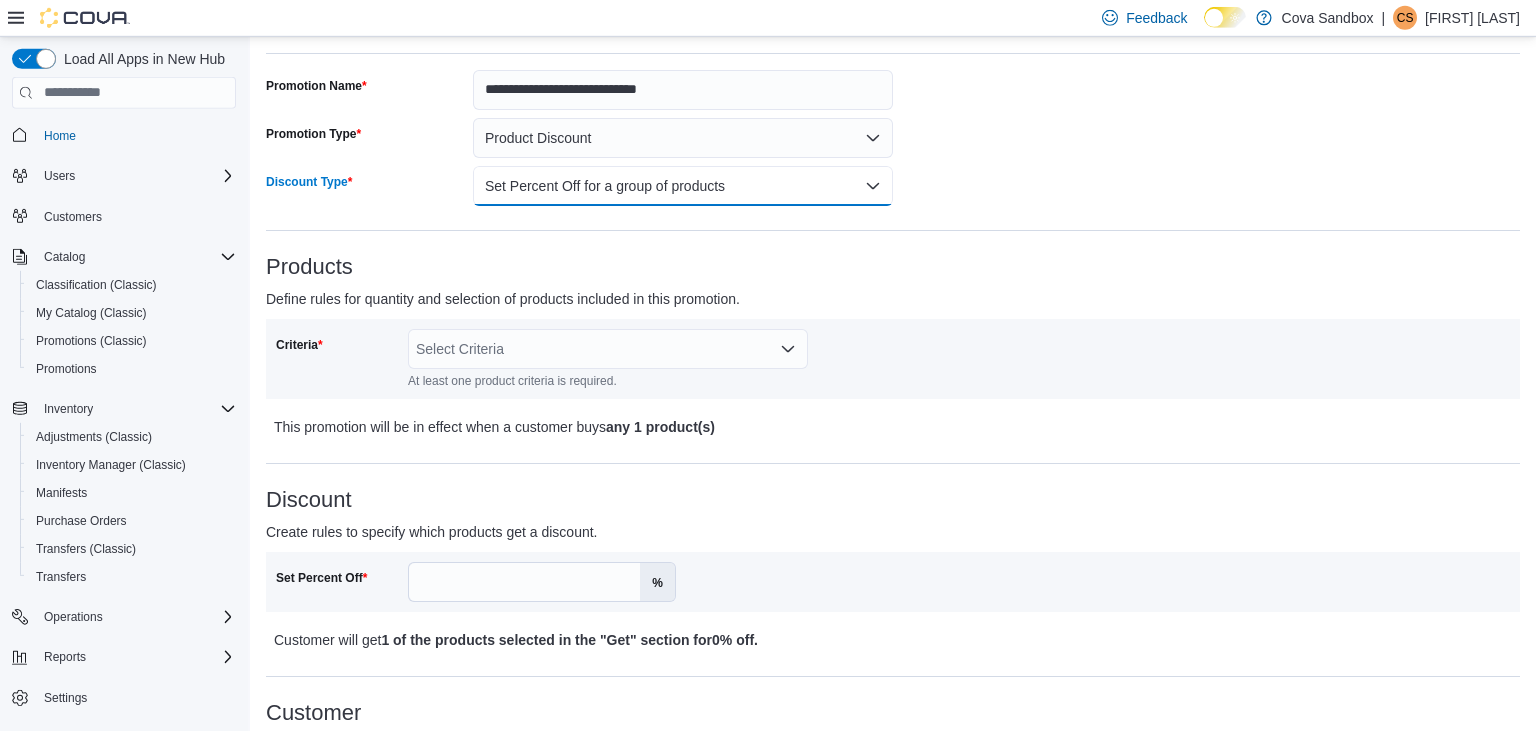 scroll, scrollTop: 216, scrollLeft: 0, axis: vertical 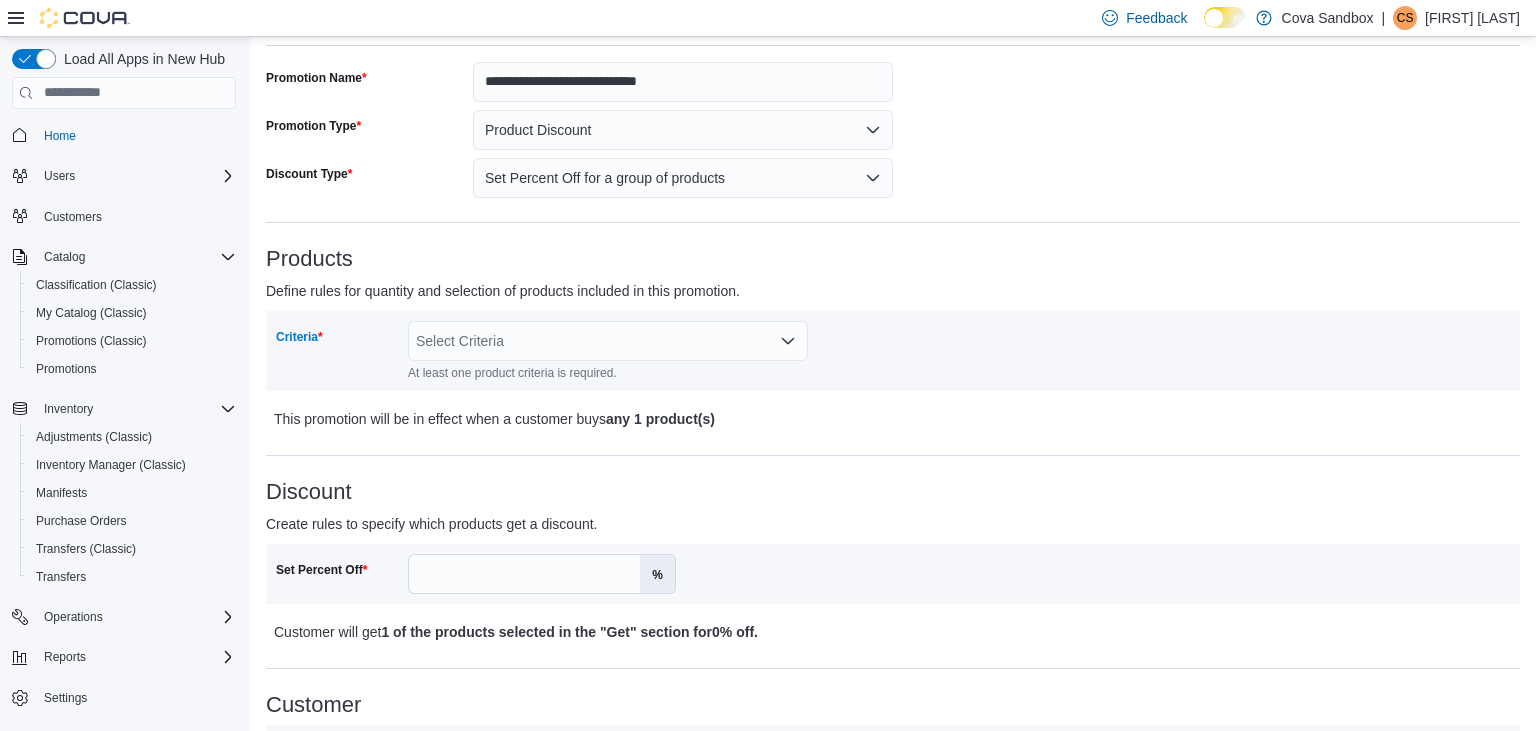 click on "Select Criteria" at bounding box center [608, 341] 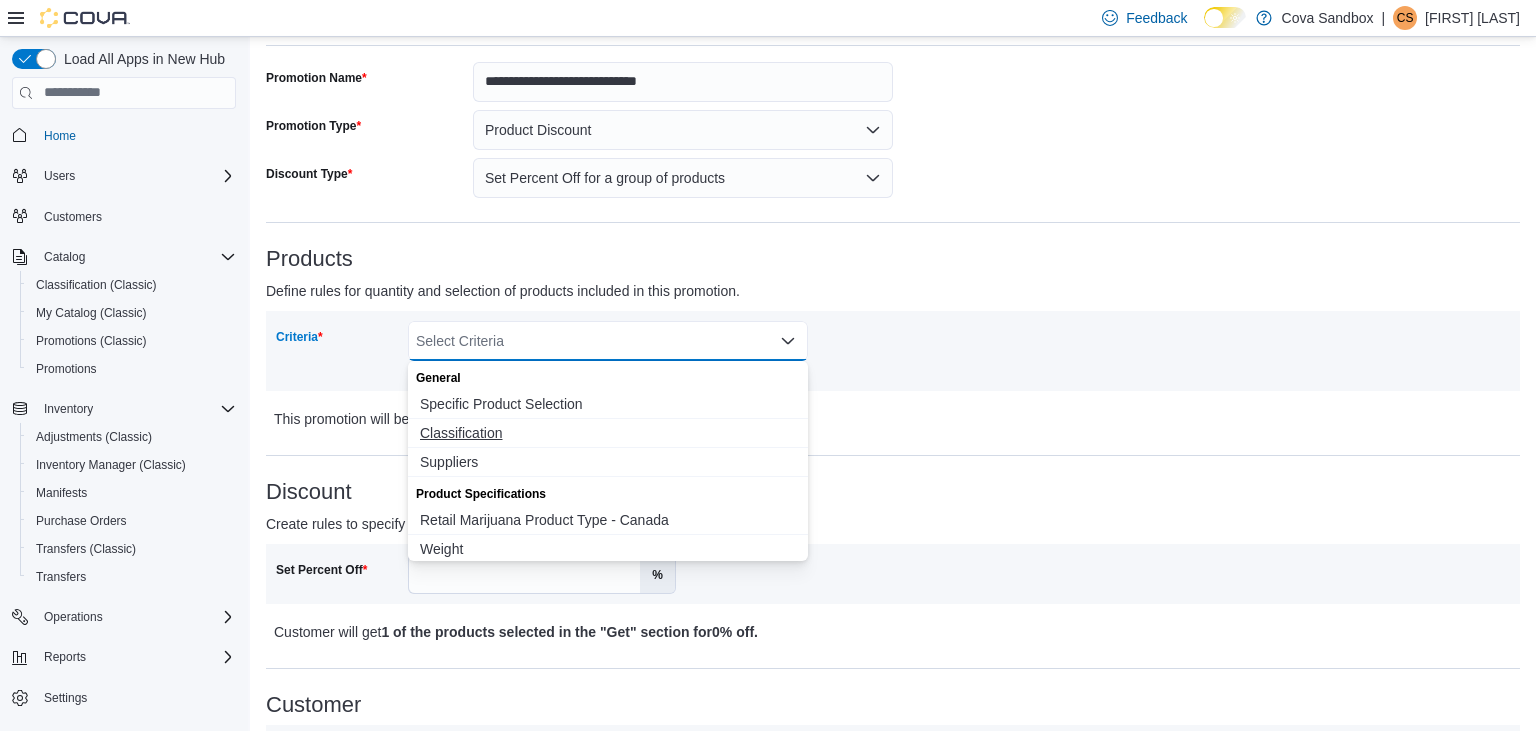 click on "Classification" at bounding box center [608, 433] 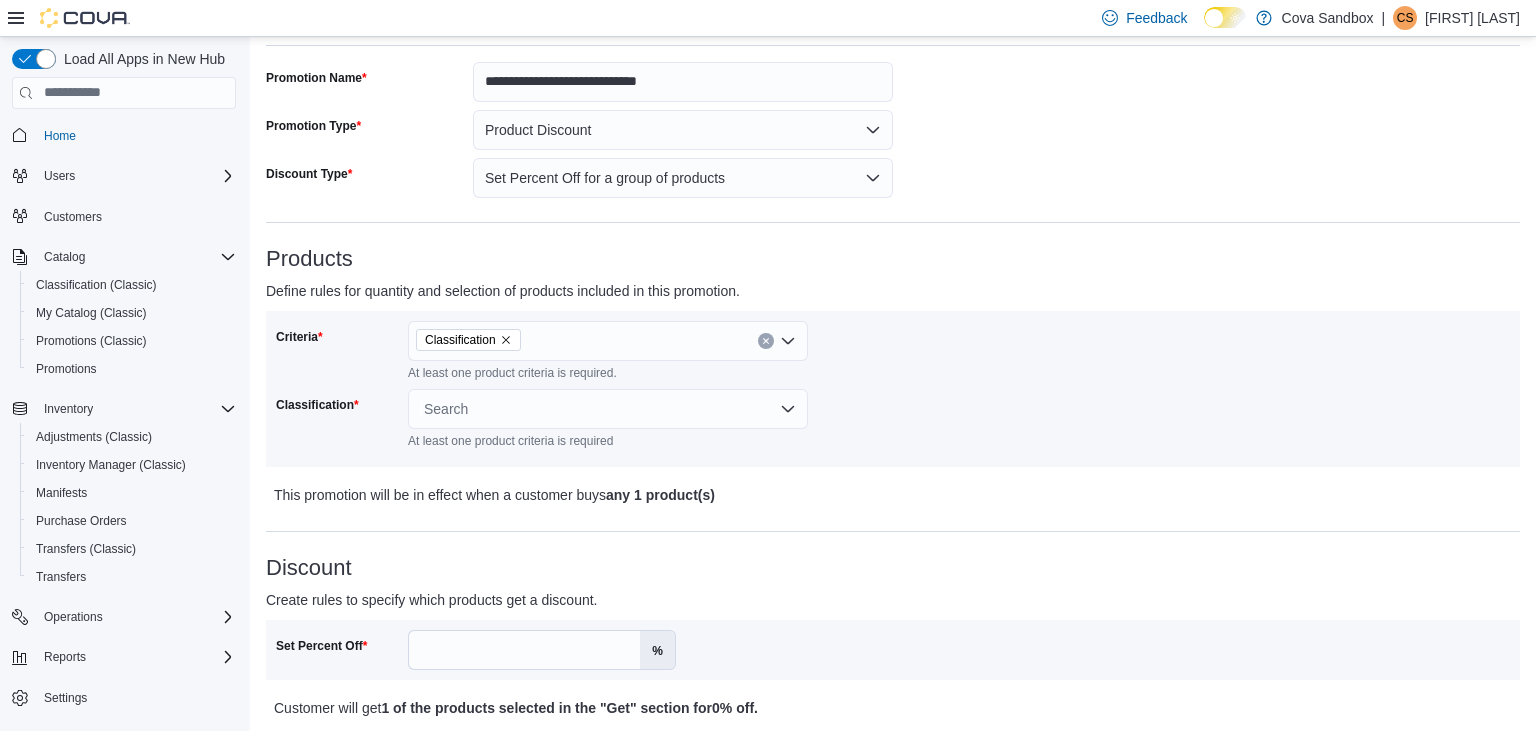click on "Criteria Classification At least one product criteria is required. Classification Search At least one product criteria is required" at bounding box center [893, 389] 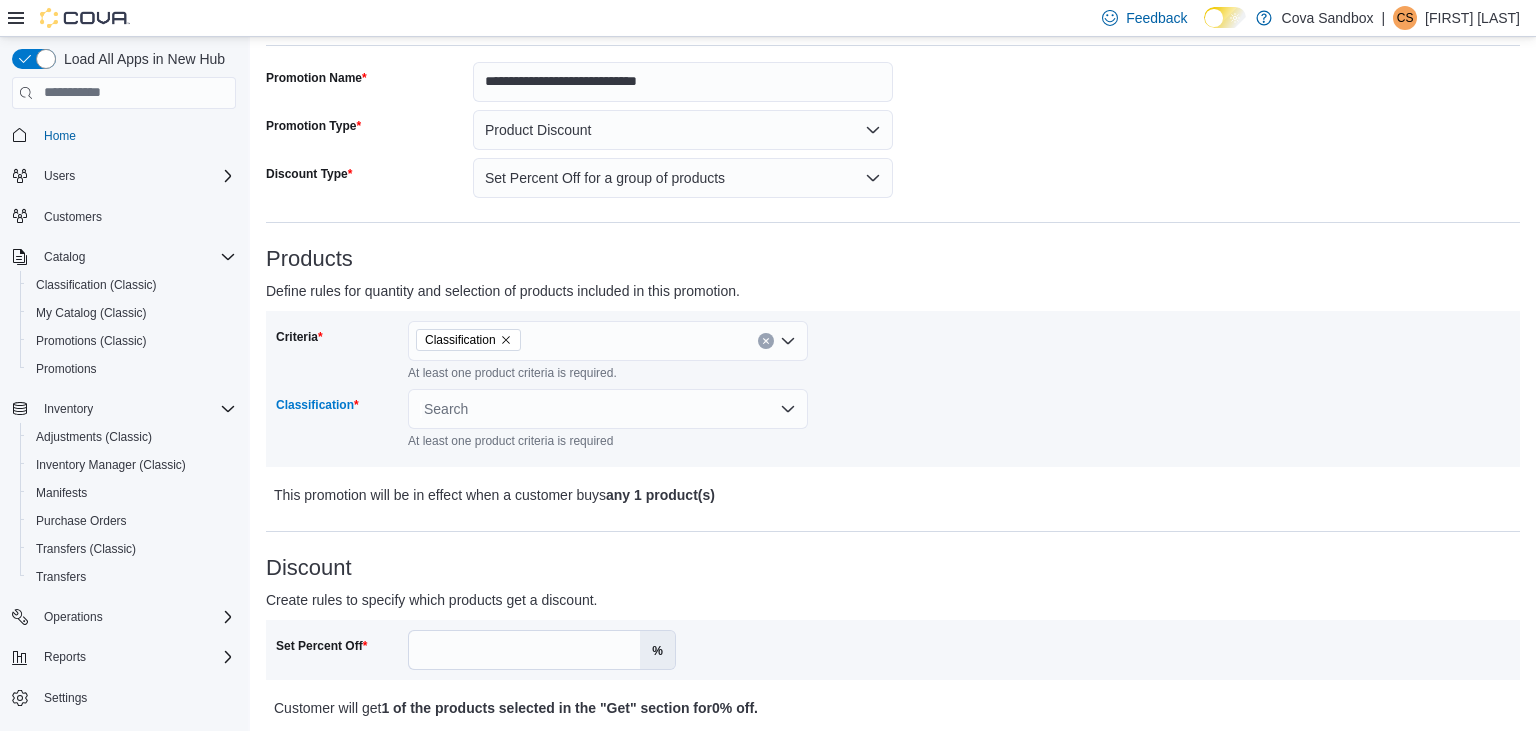 click on "Search" at bounding box center (608, 409) 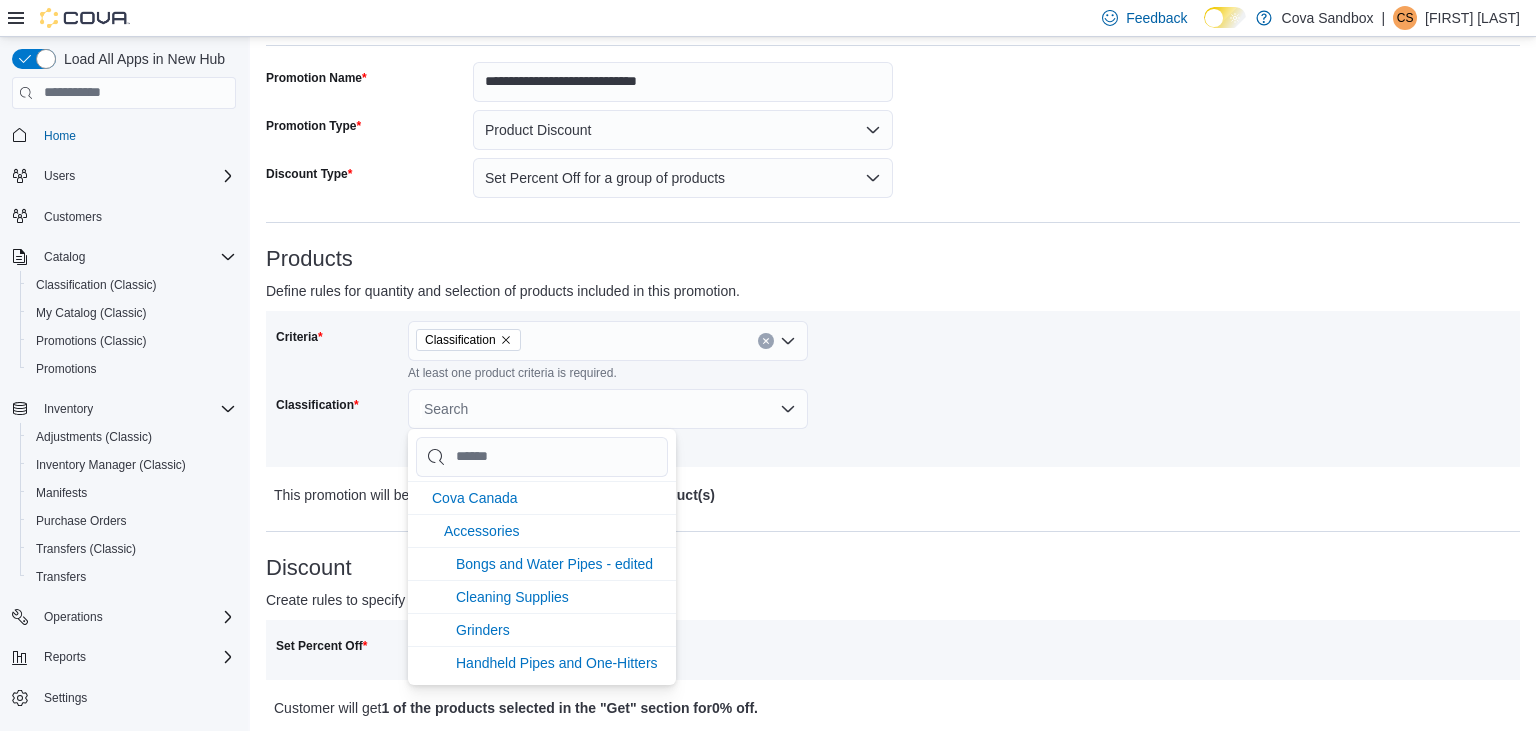 type on "*" 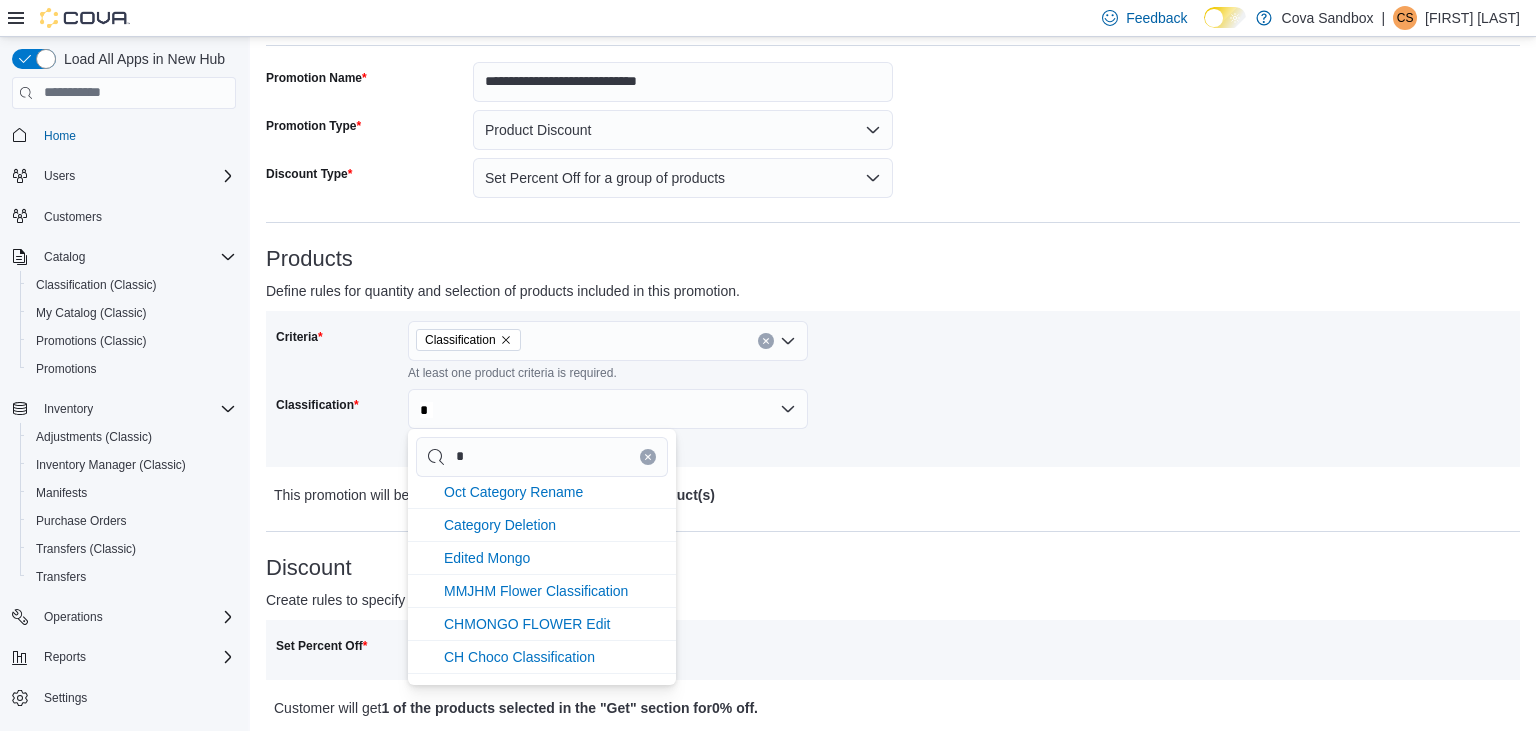scroll, scrollTop: 2964, scrollLeft: 0, axis: vertical 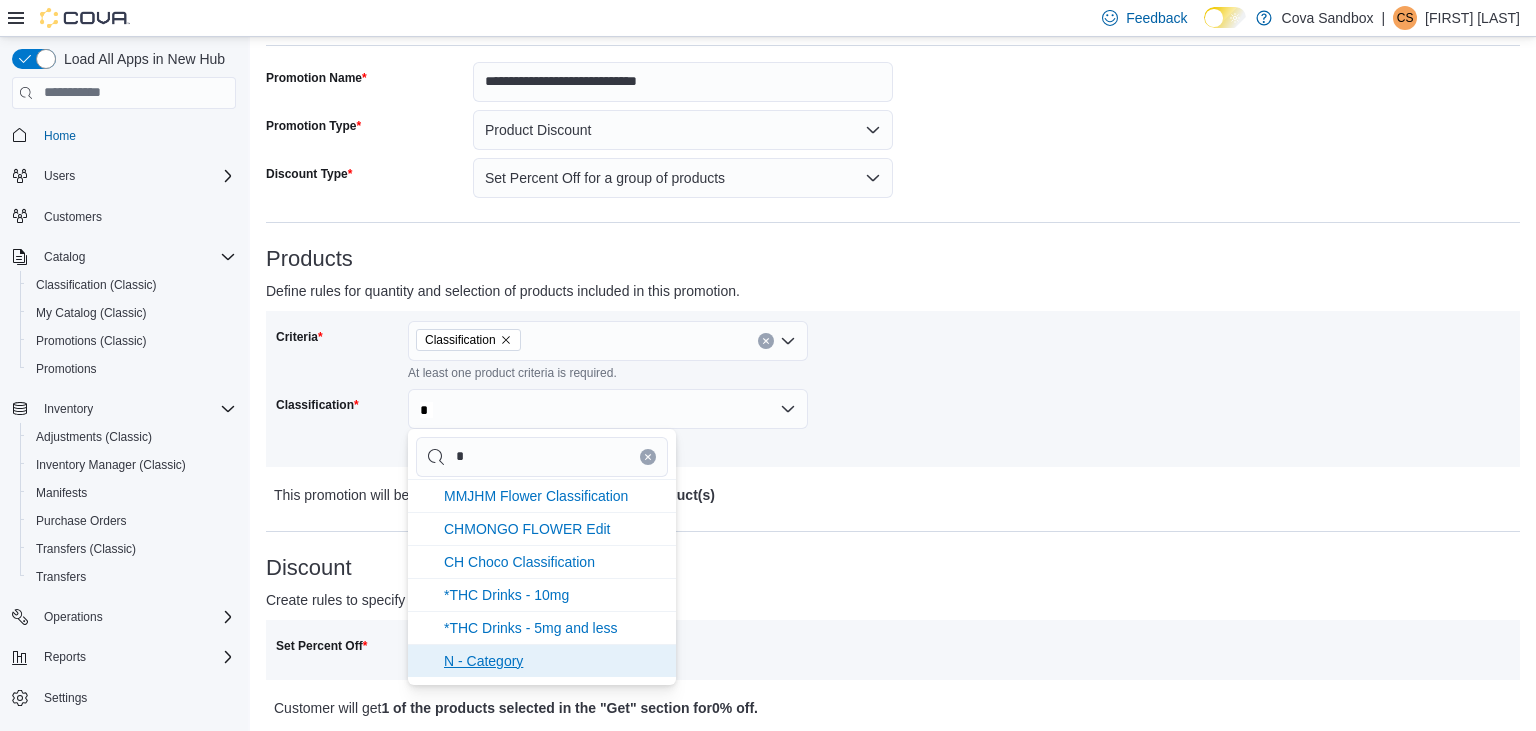 type on "*" 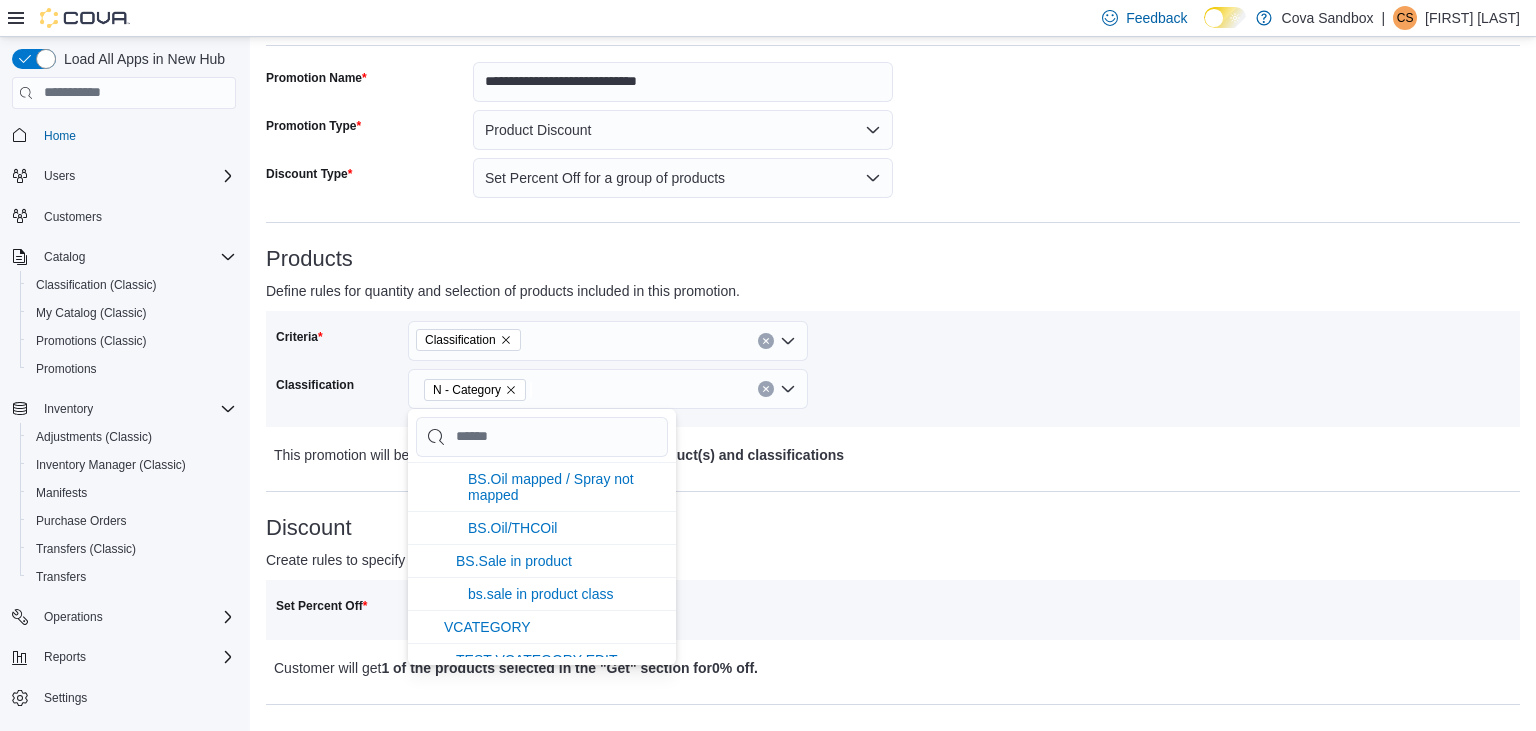 scroll, scrollTop: 5030, scrollLeft: 0, axis: vertical 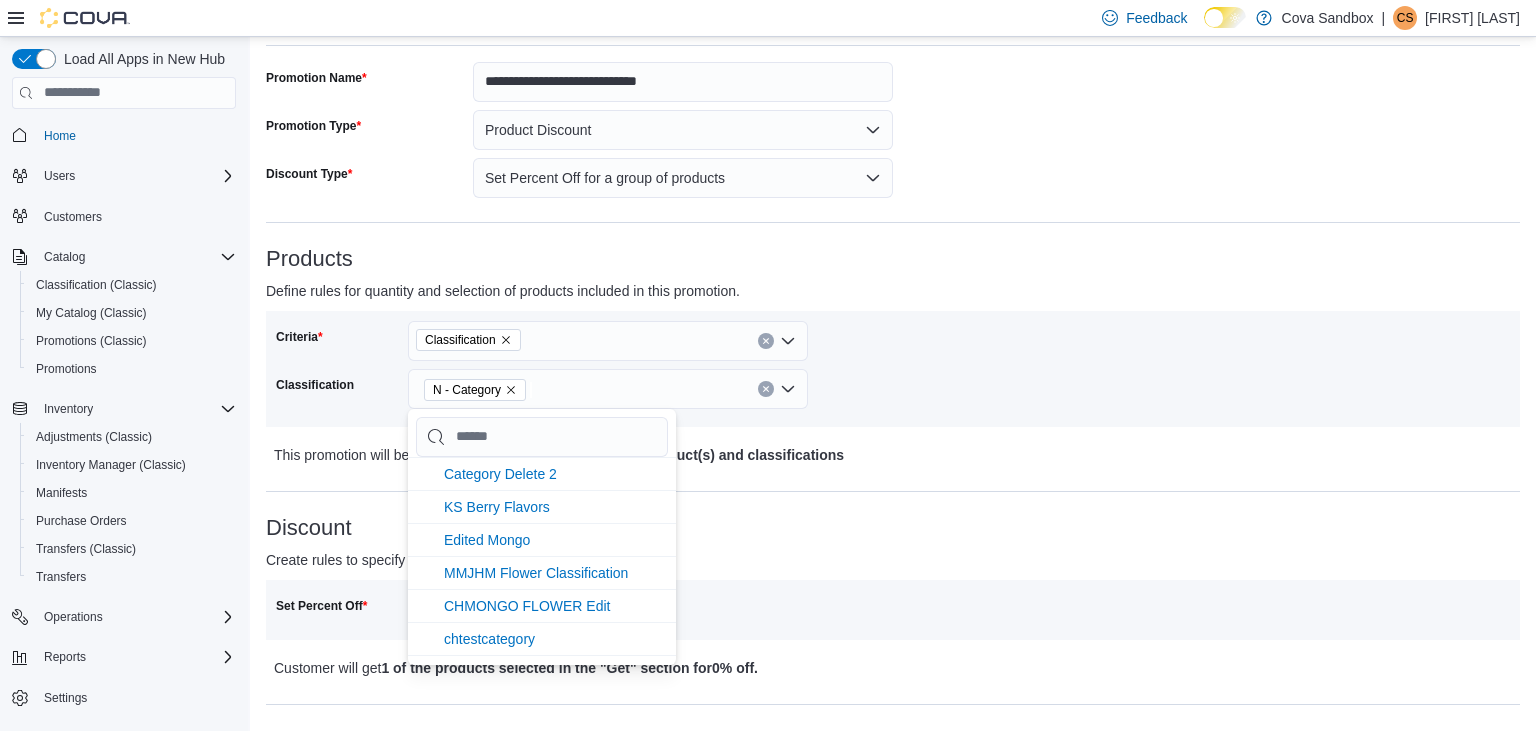 click on "Products" at bounding box center (893, 259) 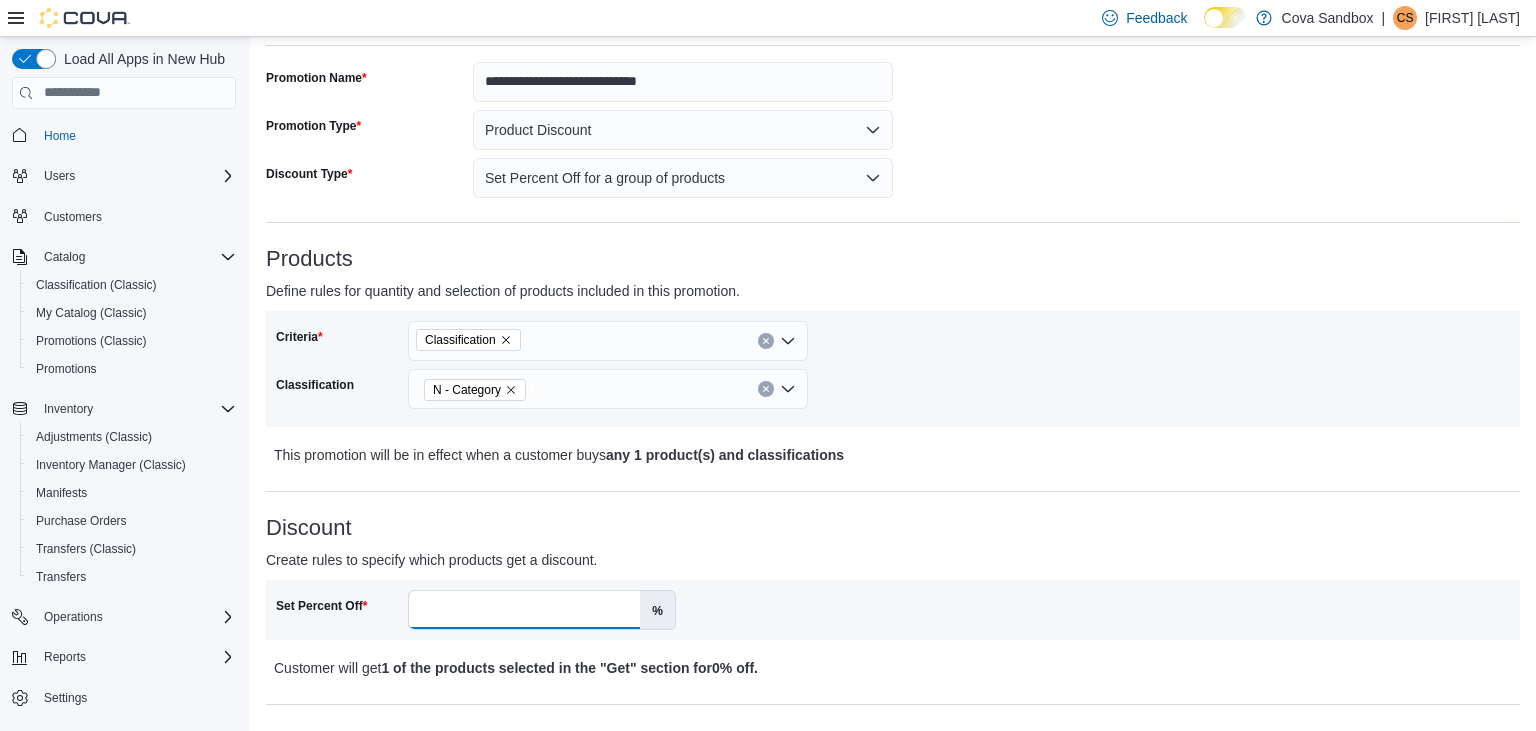 click on "Set Percent Off" at bounding box center [524, 610] 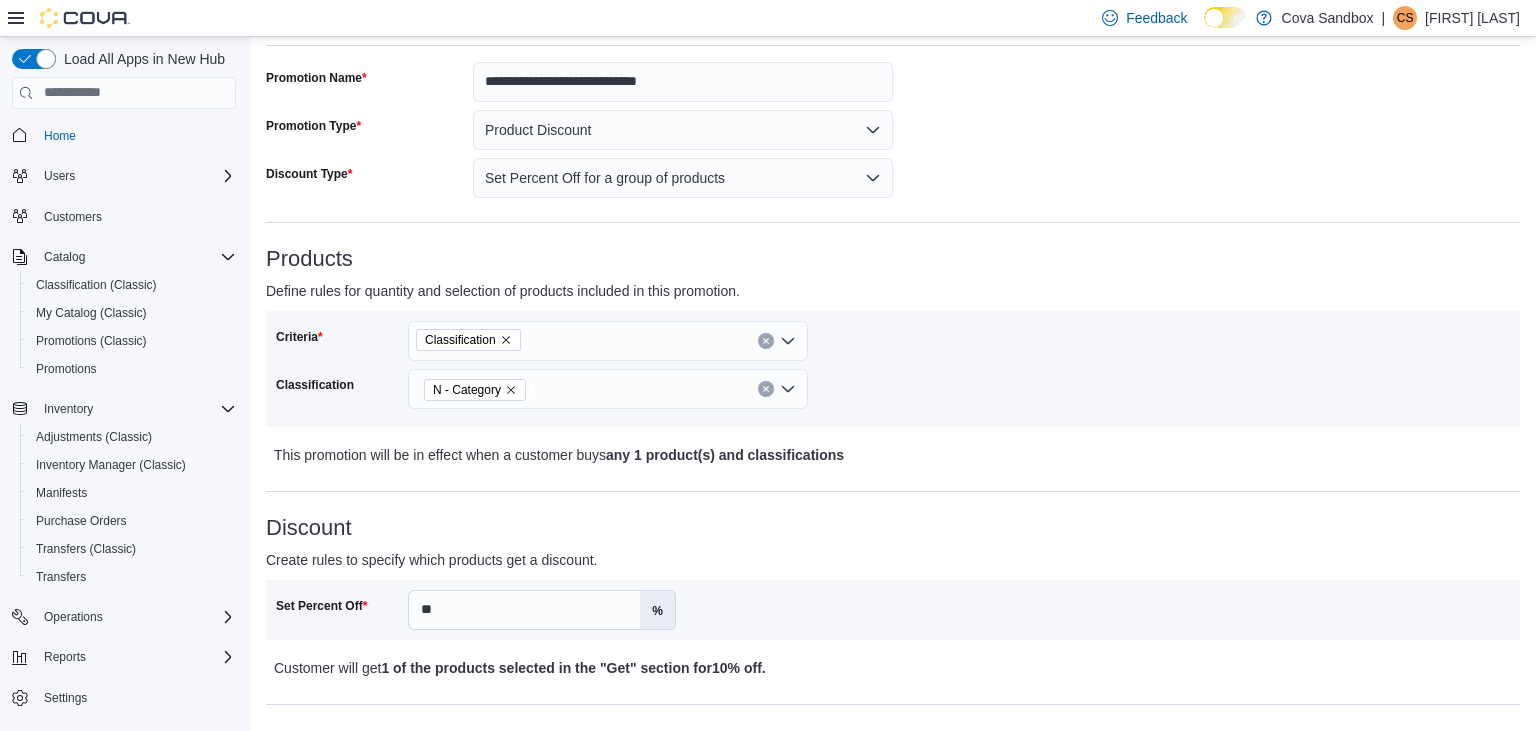 click on "Create rules to specify which products get a discount." at bounding box center (736, 560) 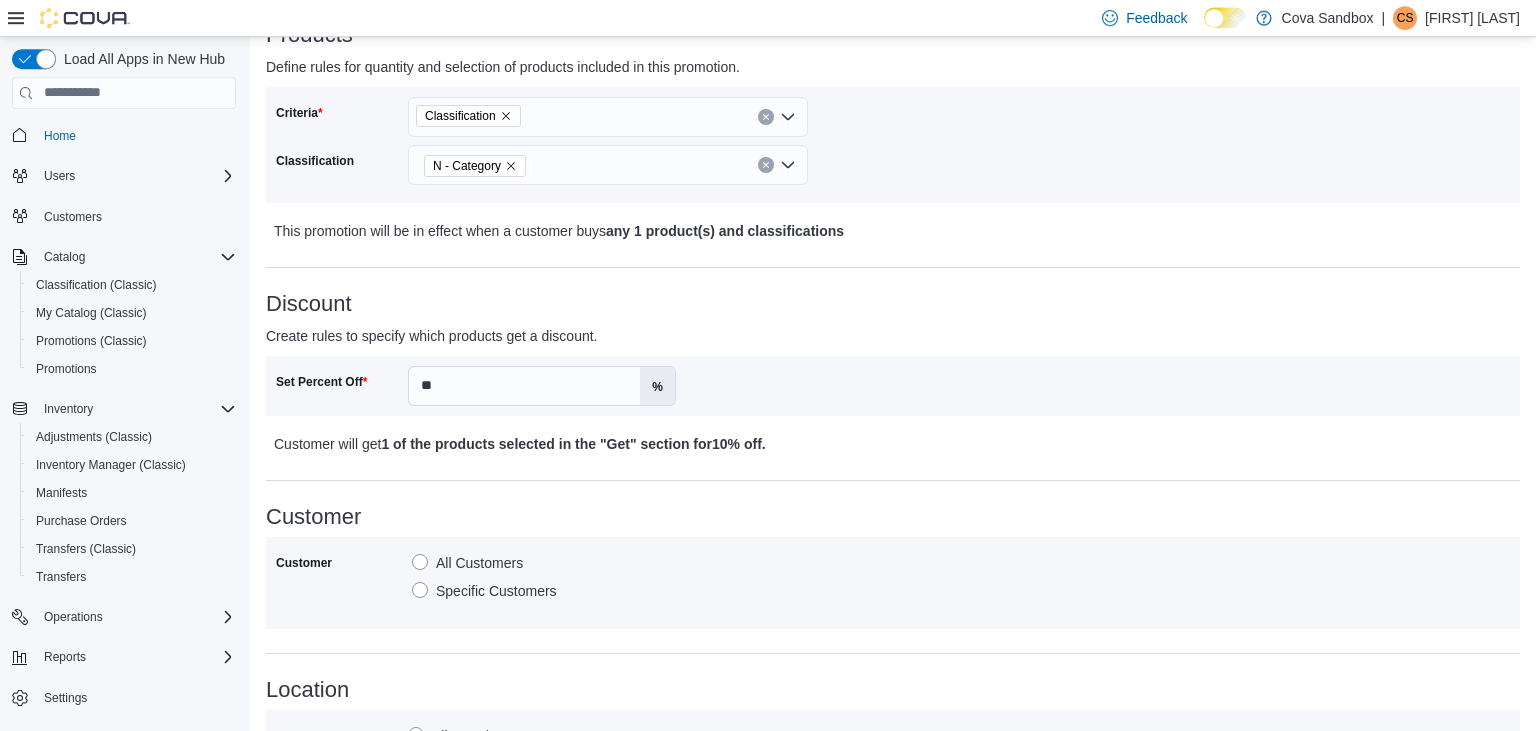 scroll, scrollTop: 429, scrollLeft: 0, axis: vertical 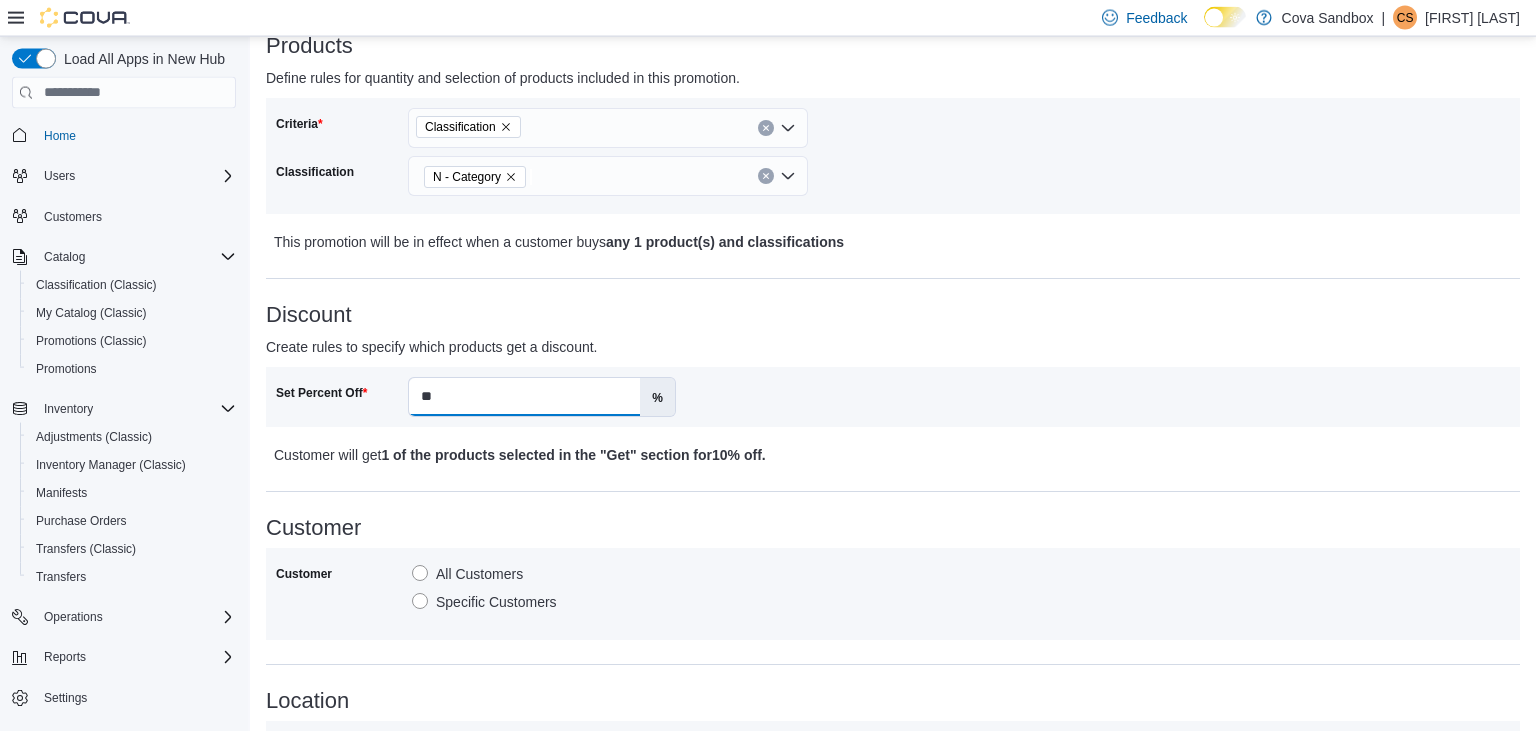 click on "**" at bounding box center (524, 397) 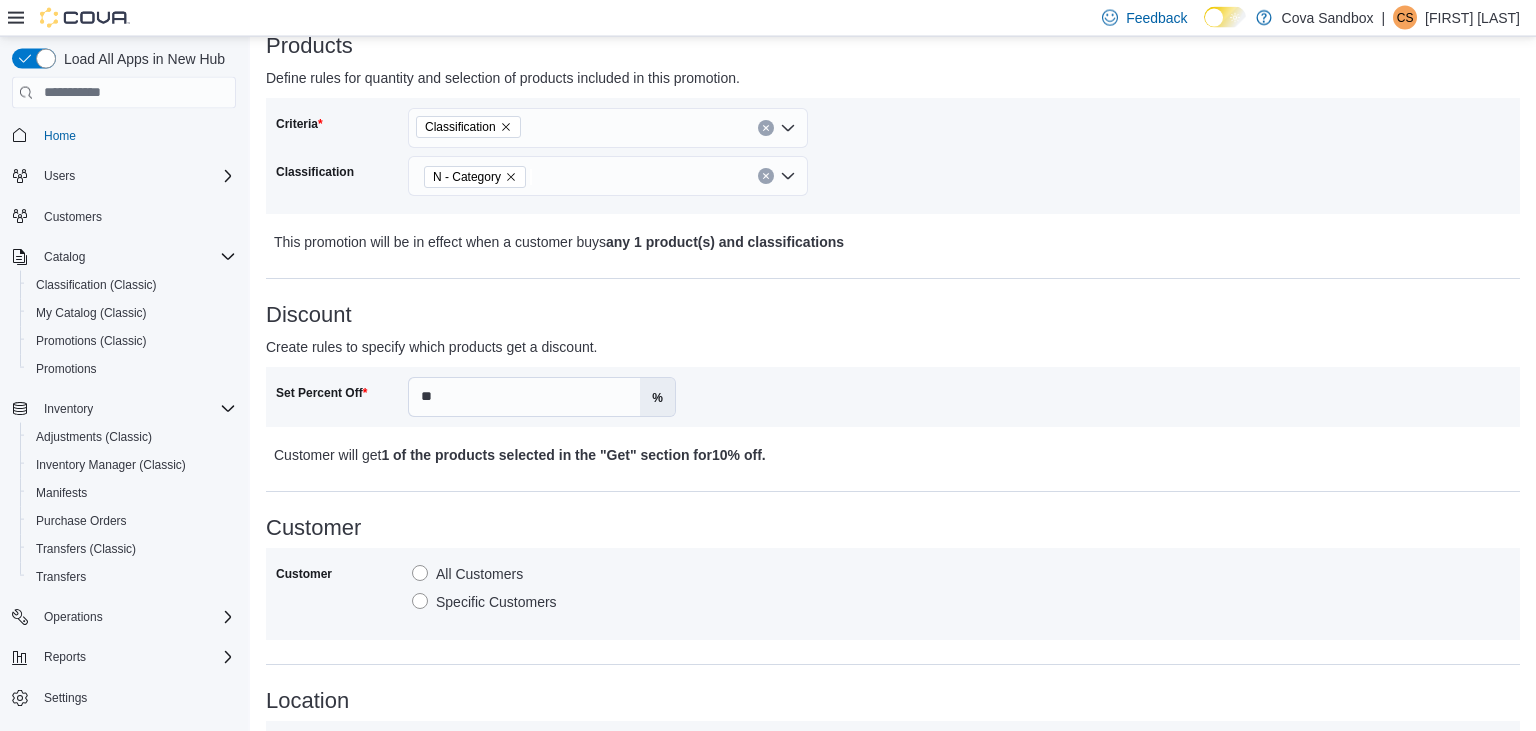 click on "Customer will get  1 of the products selected in the "Get" section for  10% off ." at bounding box center [893, 455] 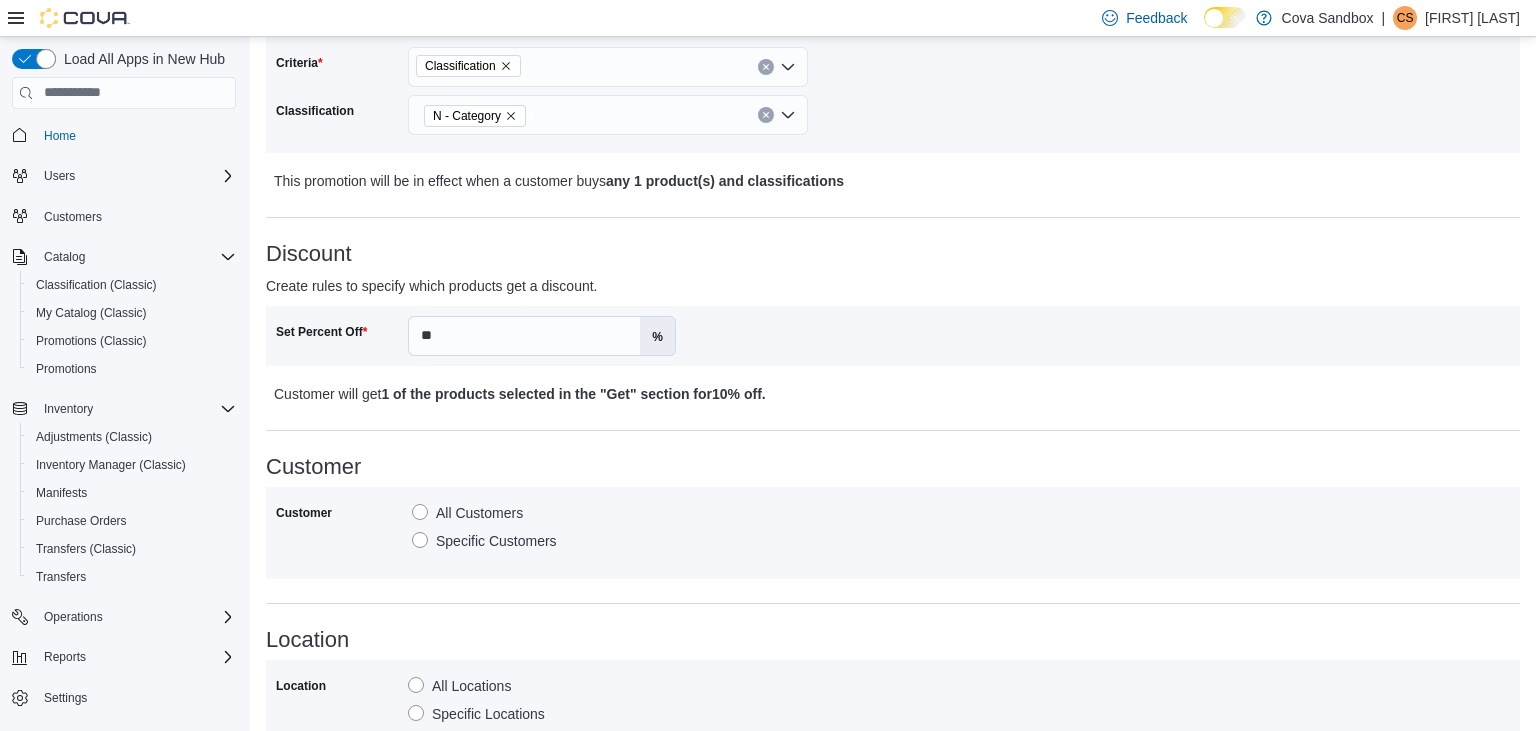 scroll, scrollTop: 513, scrollLeft: 0, axis: vertical 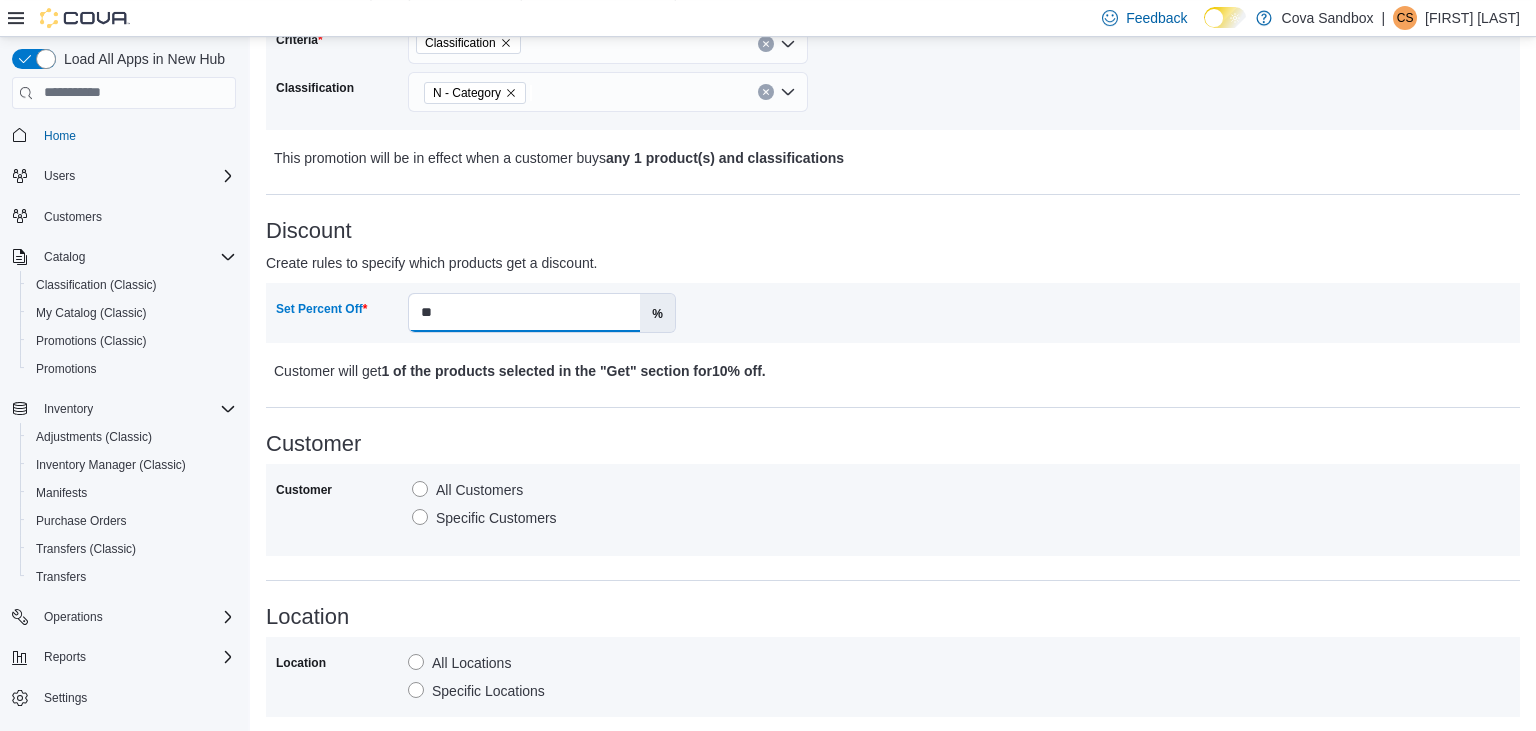 click on "**" at bounding box center [524, 313] 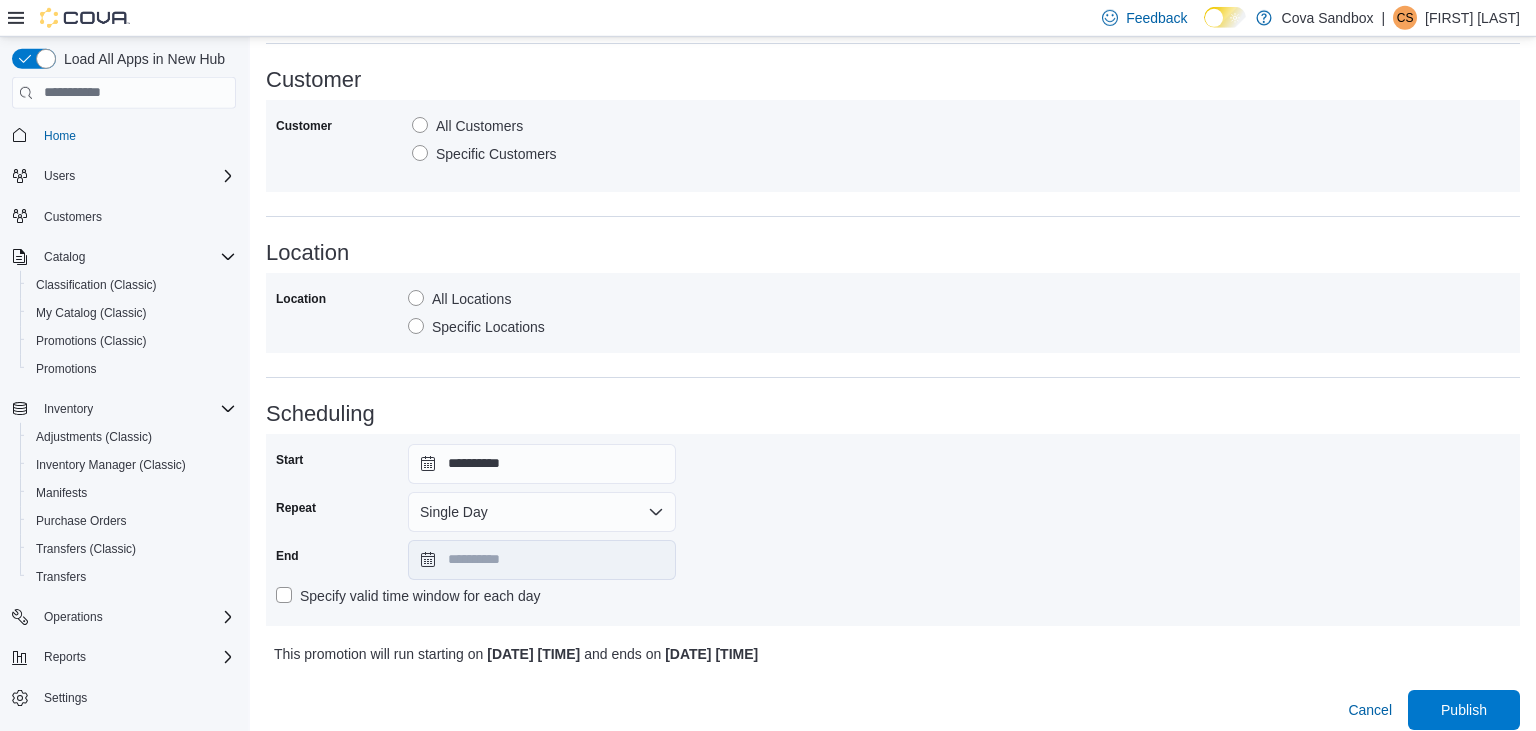 scroll, scrollTop: 892, scrollLeft: 0, axis: vertical 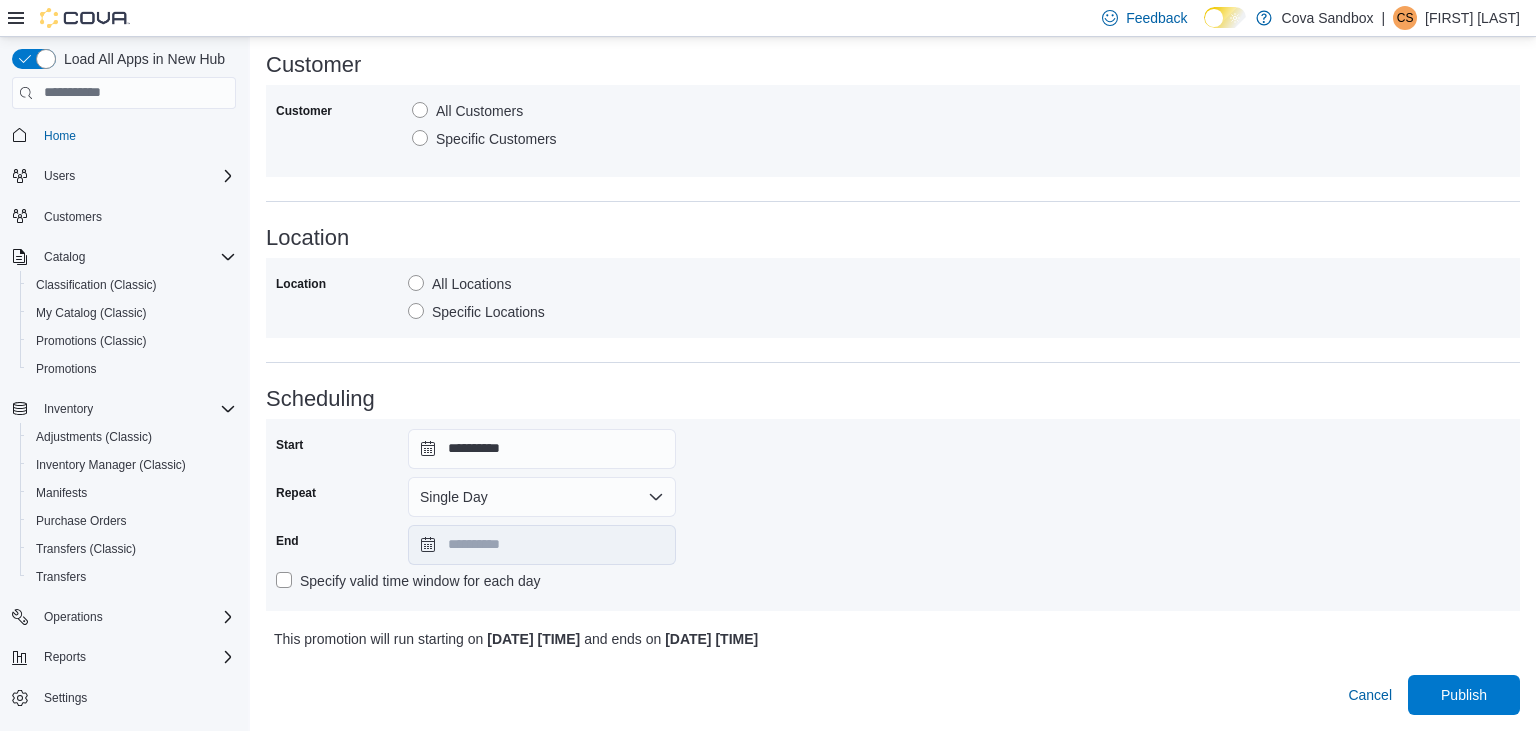 type on "*****" 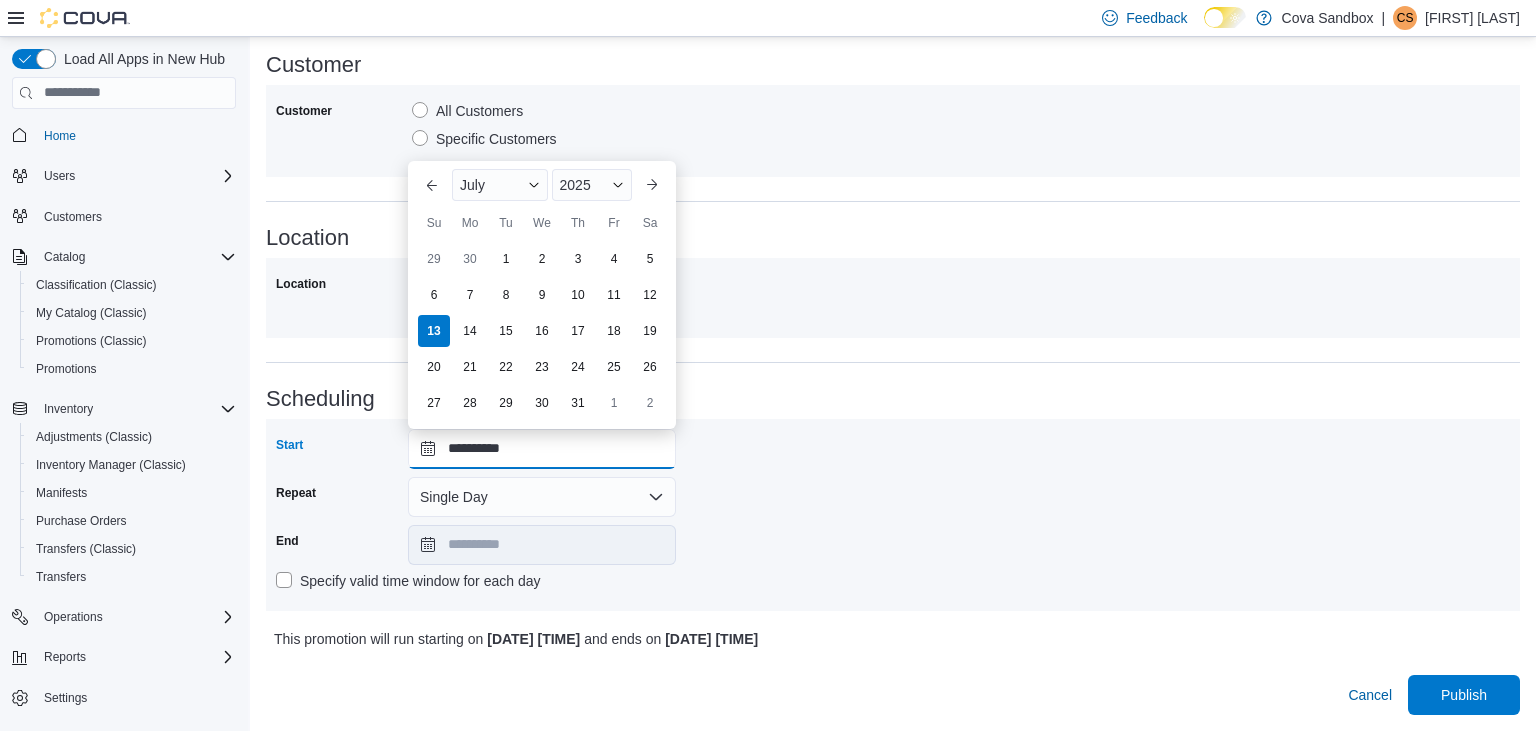 click on "**********" at bounding box center (542, 449) 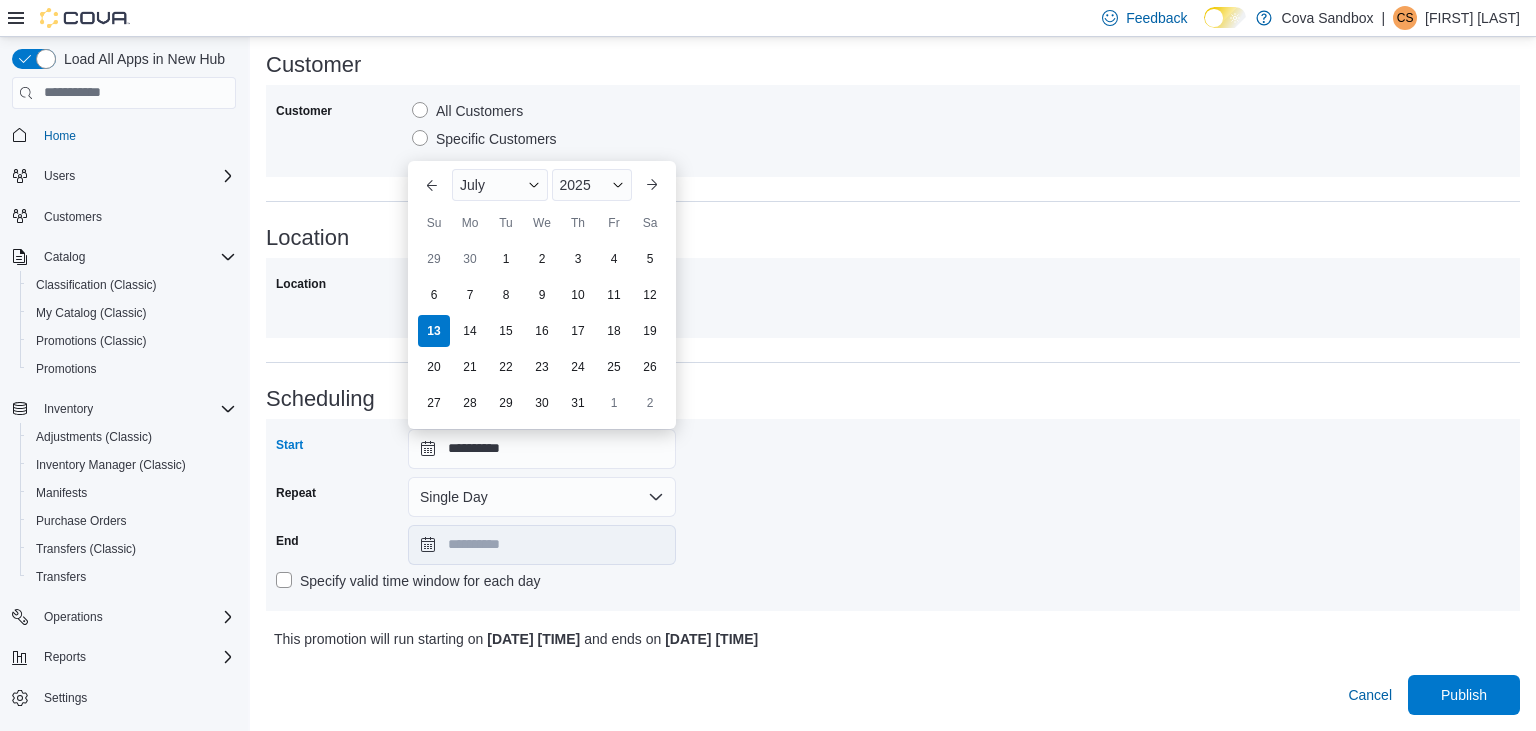 click on "**********" at bounding box center [893, 515] 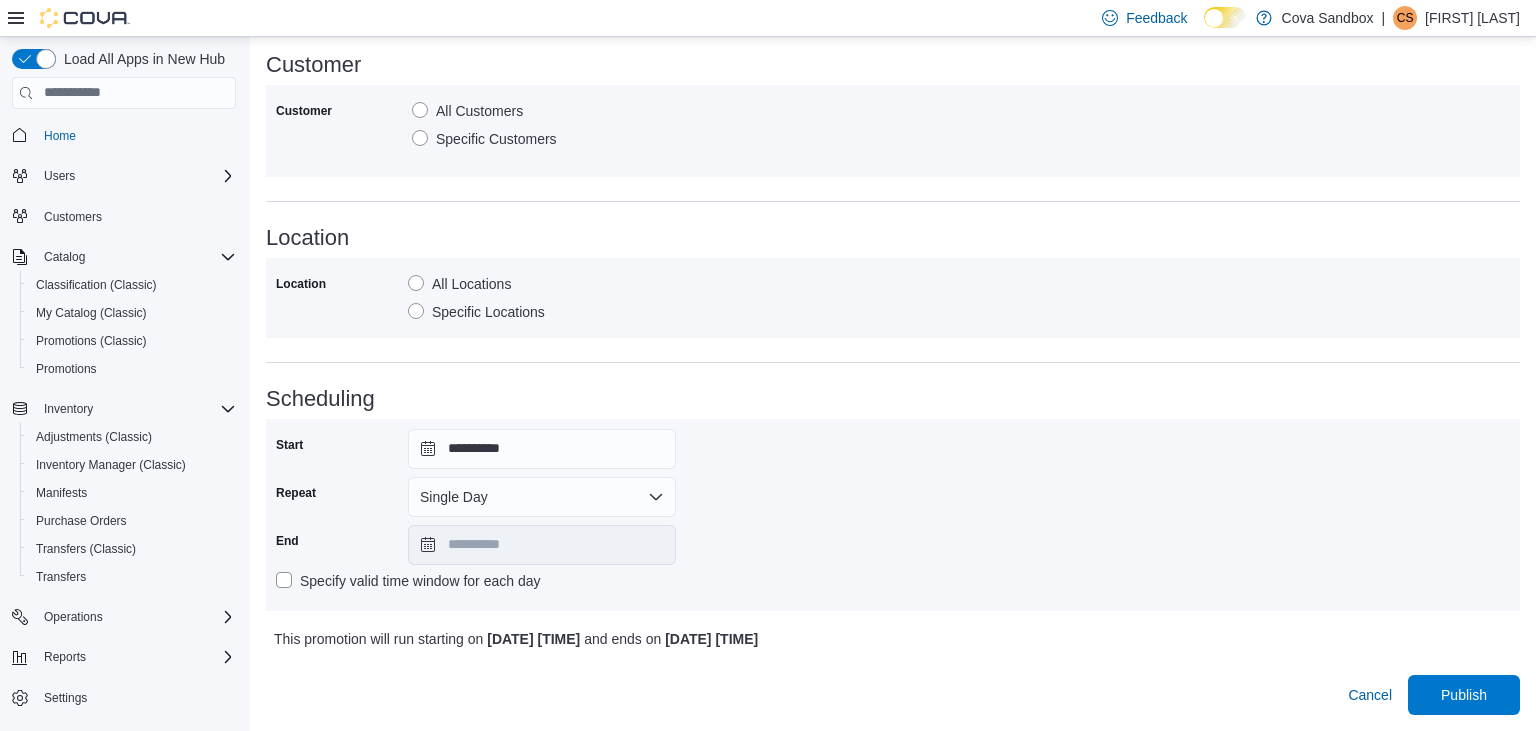 click on "**********" at bounding box center (893, 515) 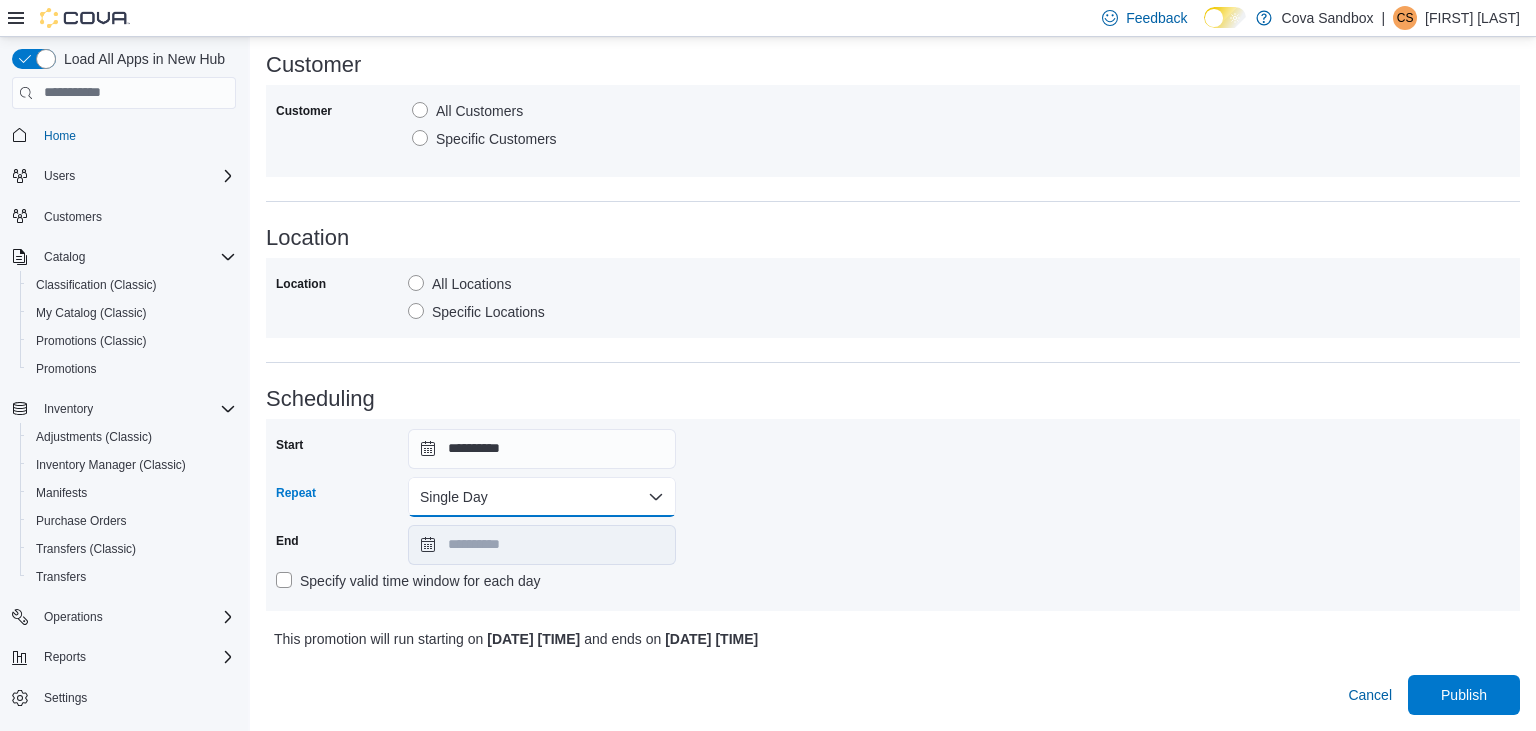 click on "Single Day" at bounding box center [542, 497] 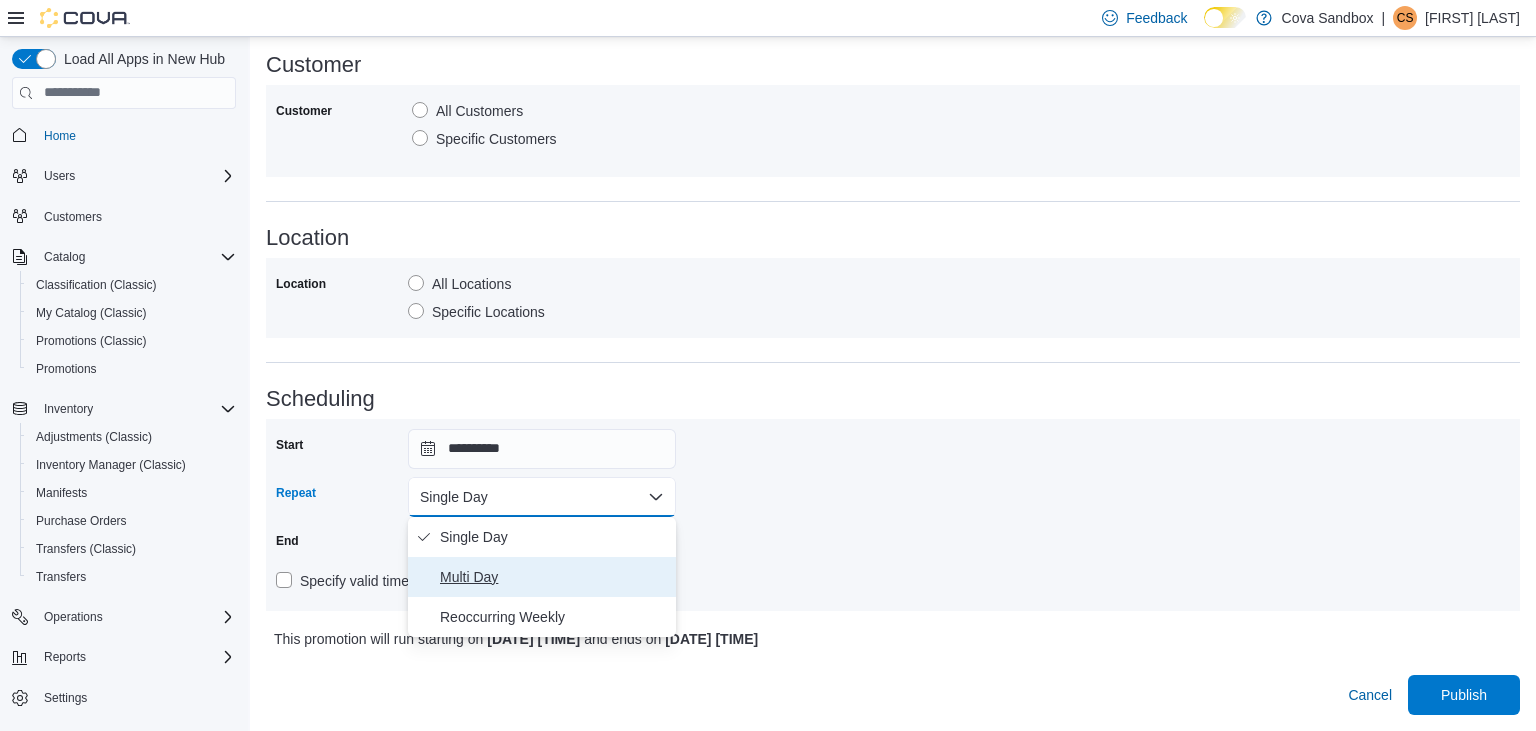 click on "Multi Day" at bounding box center [554, 577] 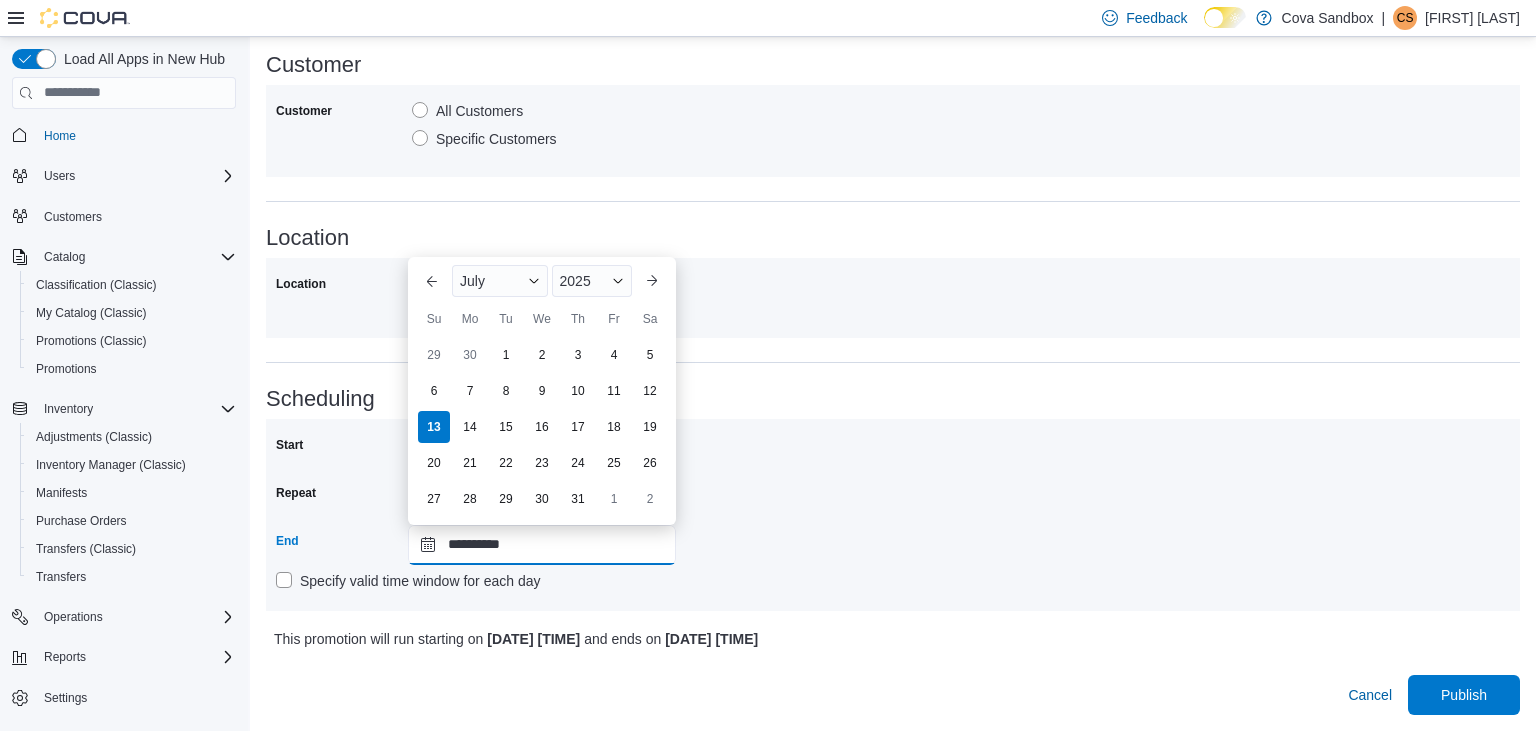 click on "**********" at bounding box center (542, 545) 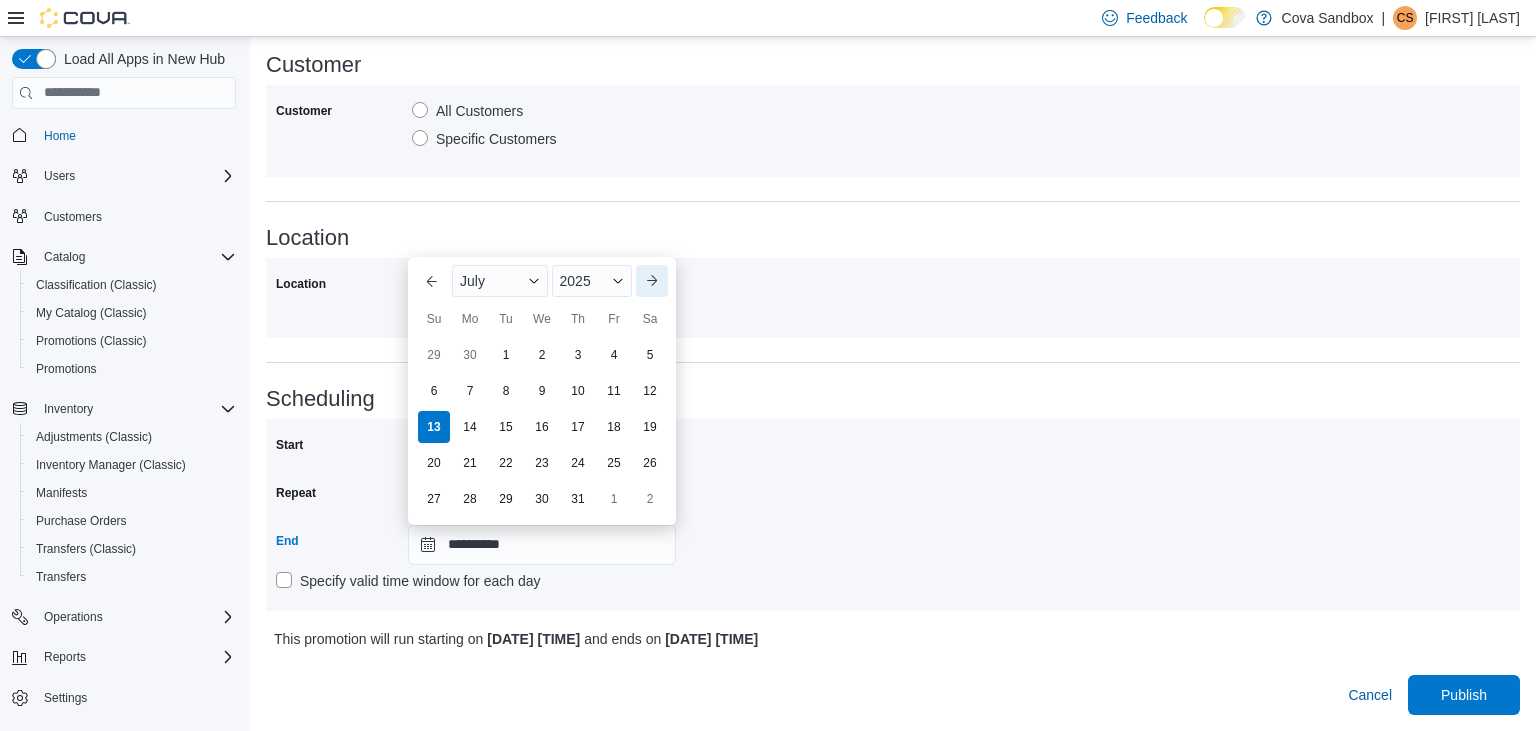 click on "Next month" at bounding box center [652, 281] 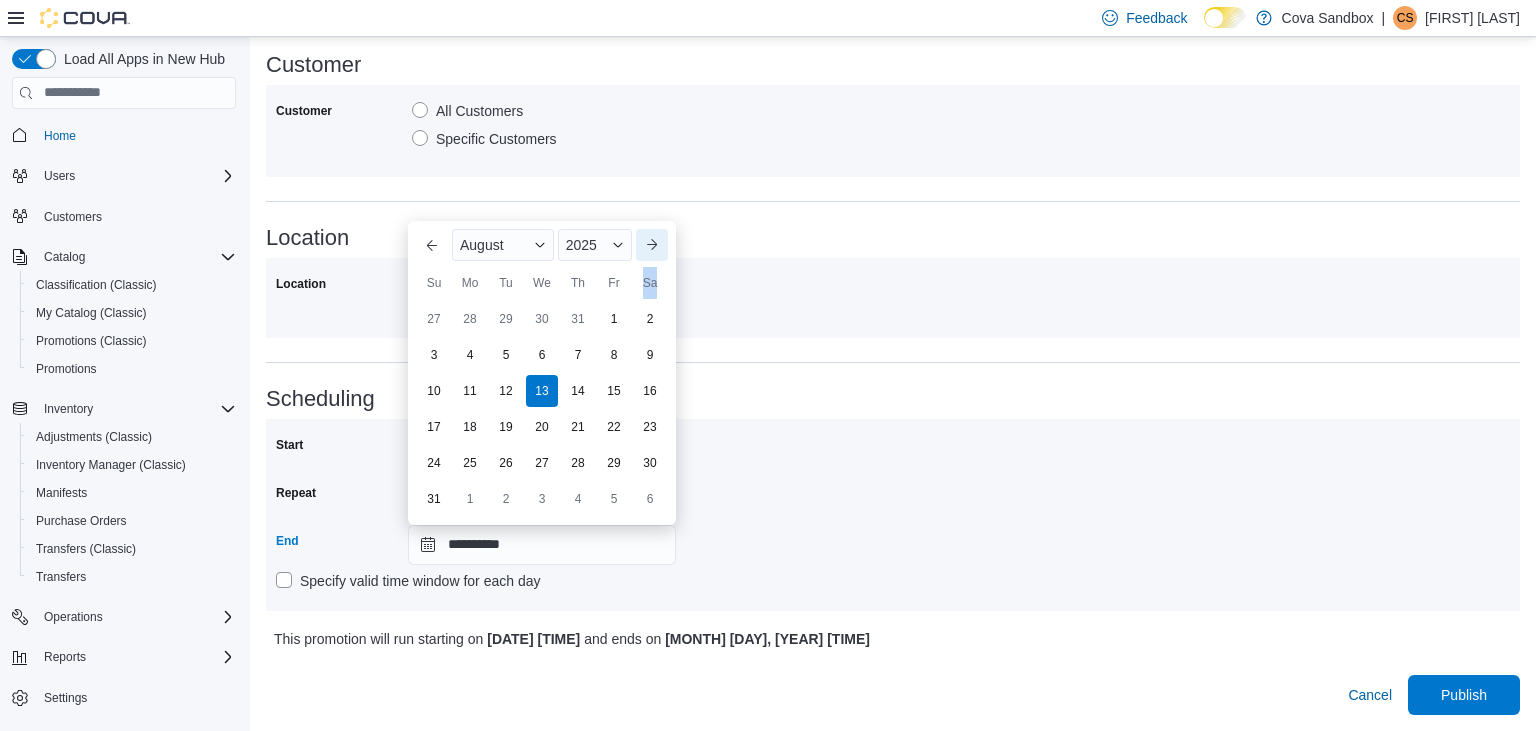 click on "Sa" at bounding box center [650, 283] 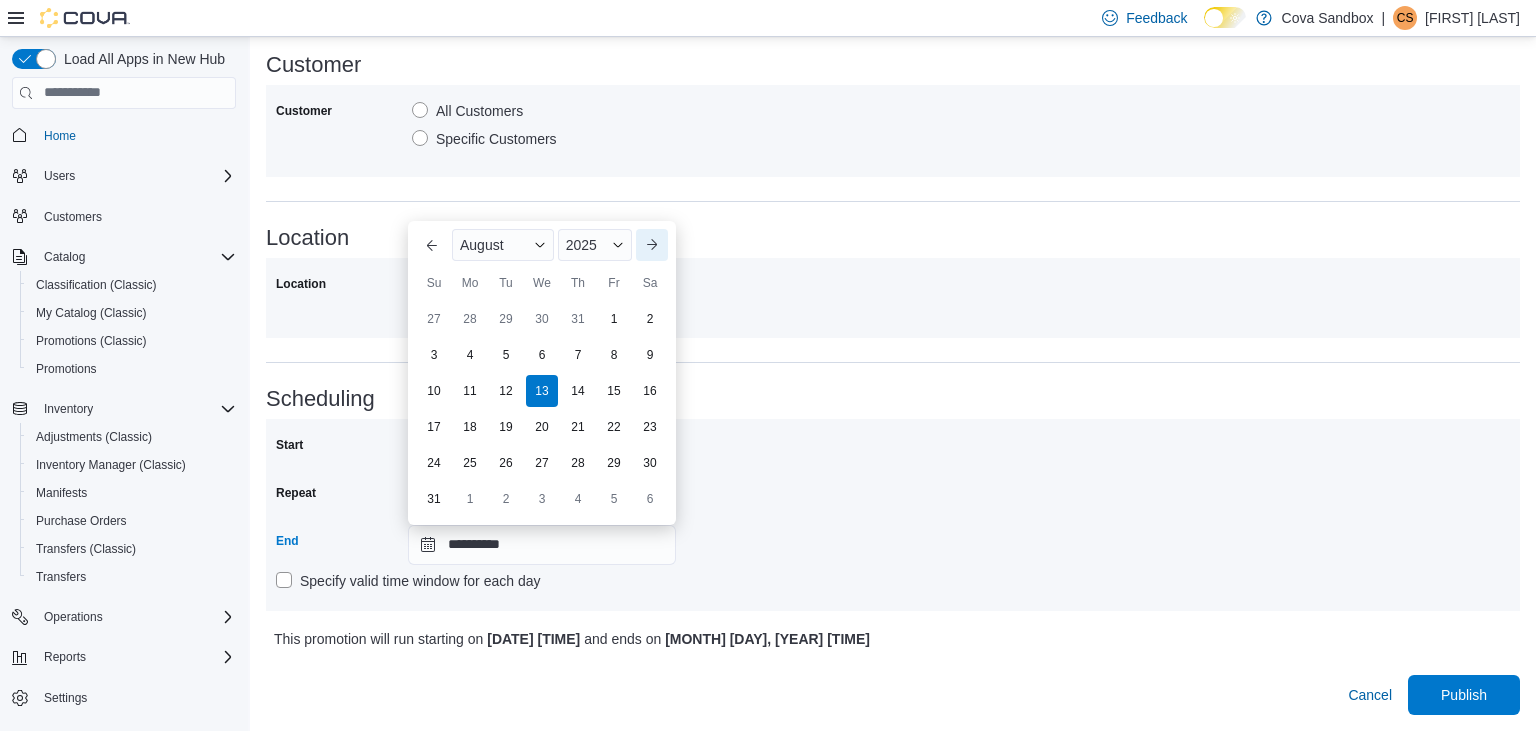 click on "Sa" at bounding box center [650, 283] 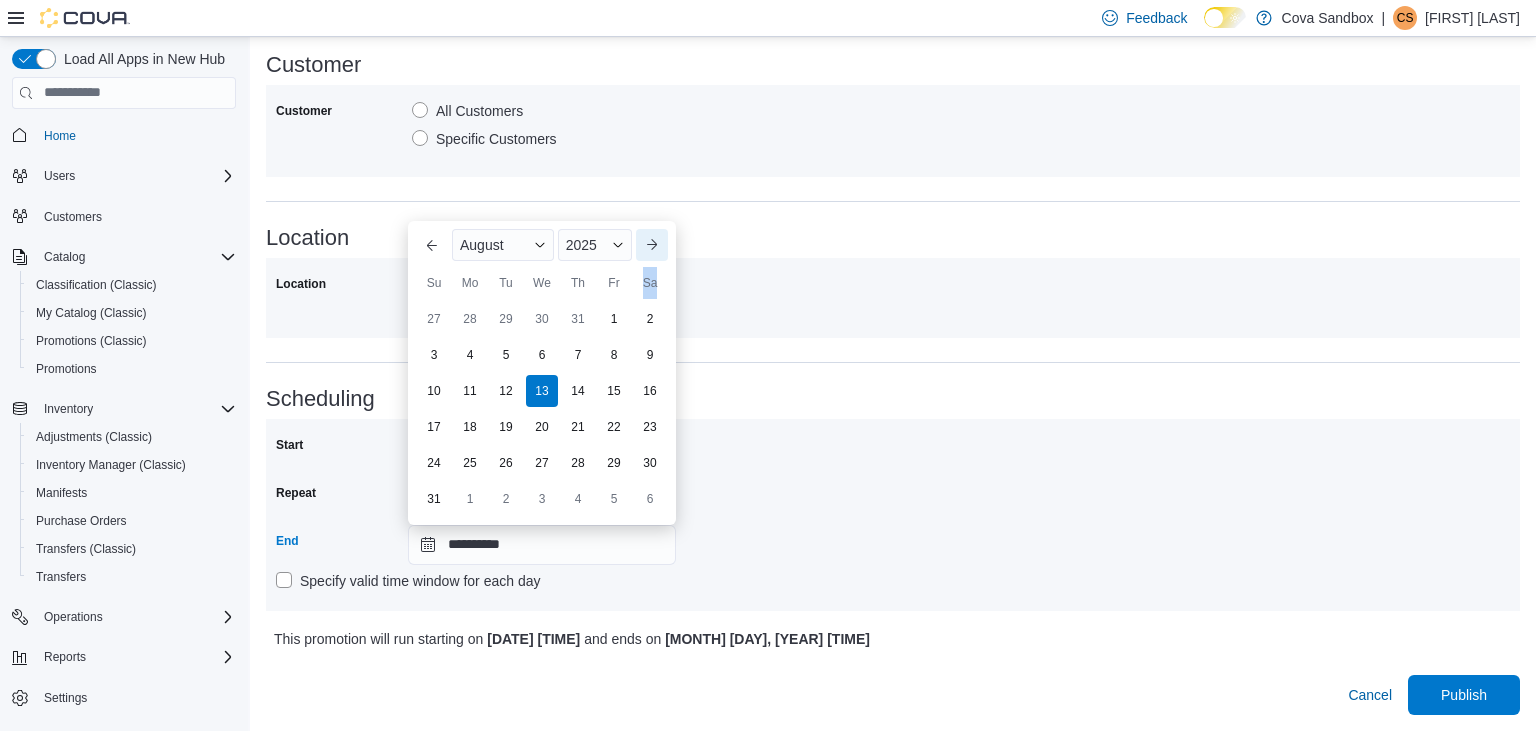 click on "Sa" at bounding box center [650, 283] 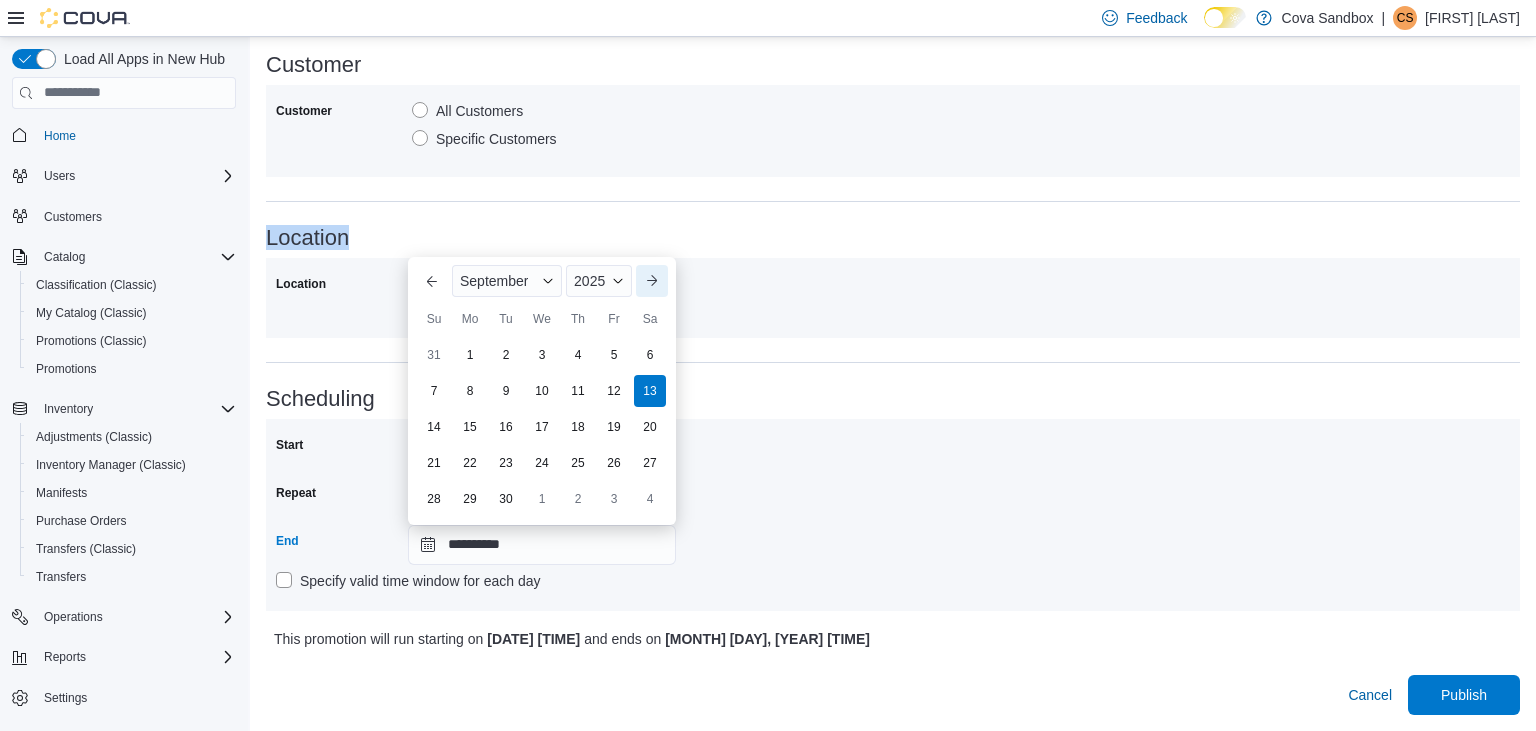 click on "Location" at bounding box center [893, 238] 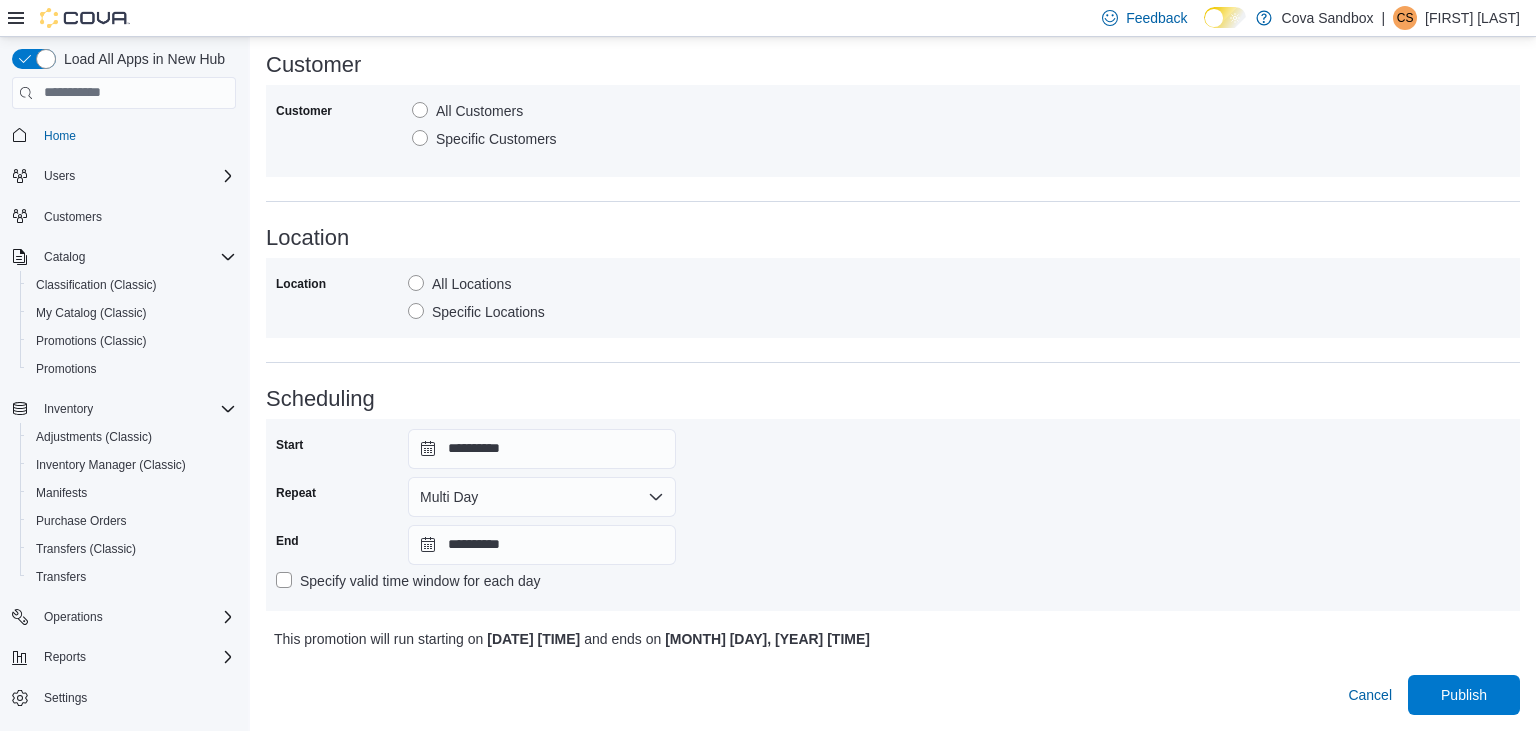 click on "Location" at bounding box center (893, 238) 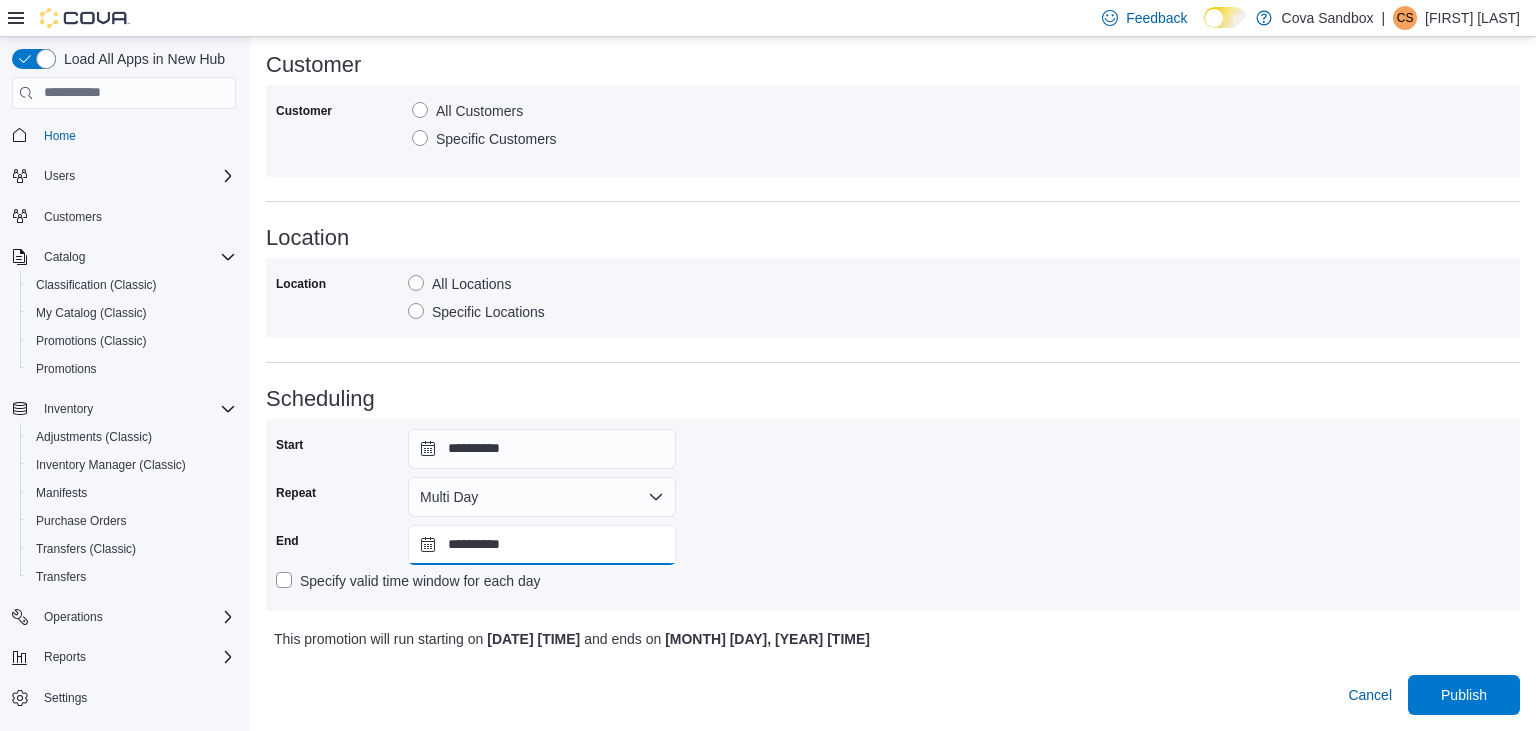 click on "**********" at bounding box center (542, 545) 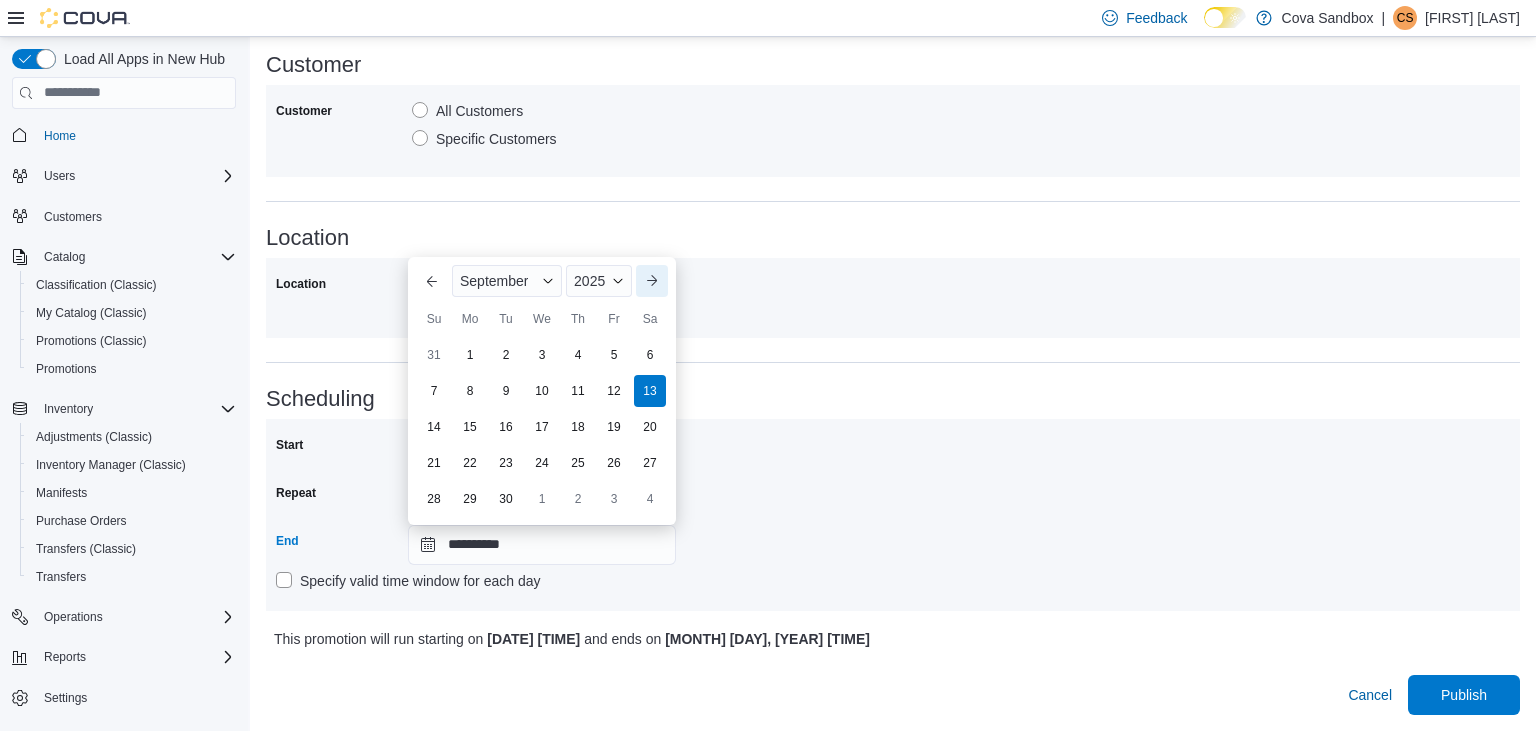 click on "Next month" at bounding box center (652, 281) 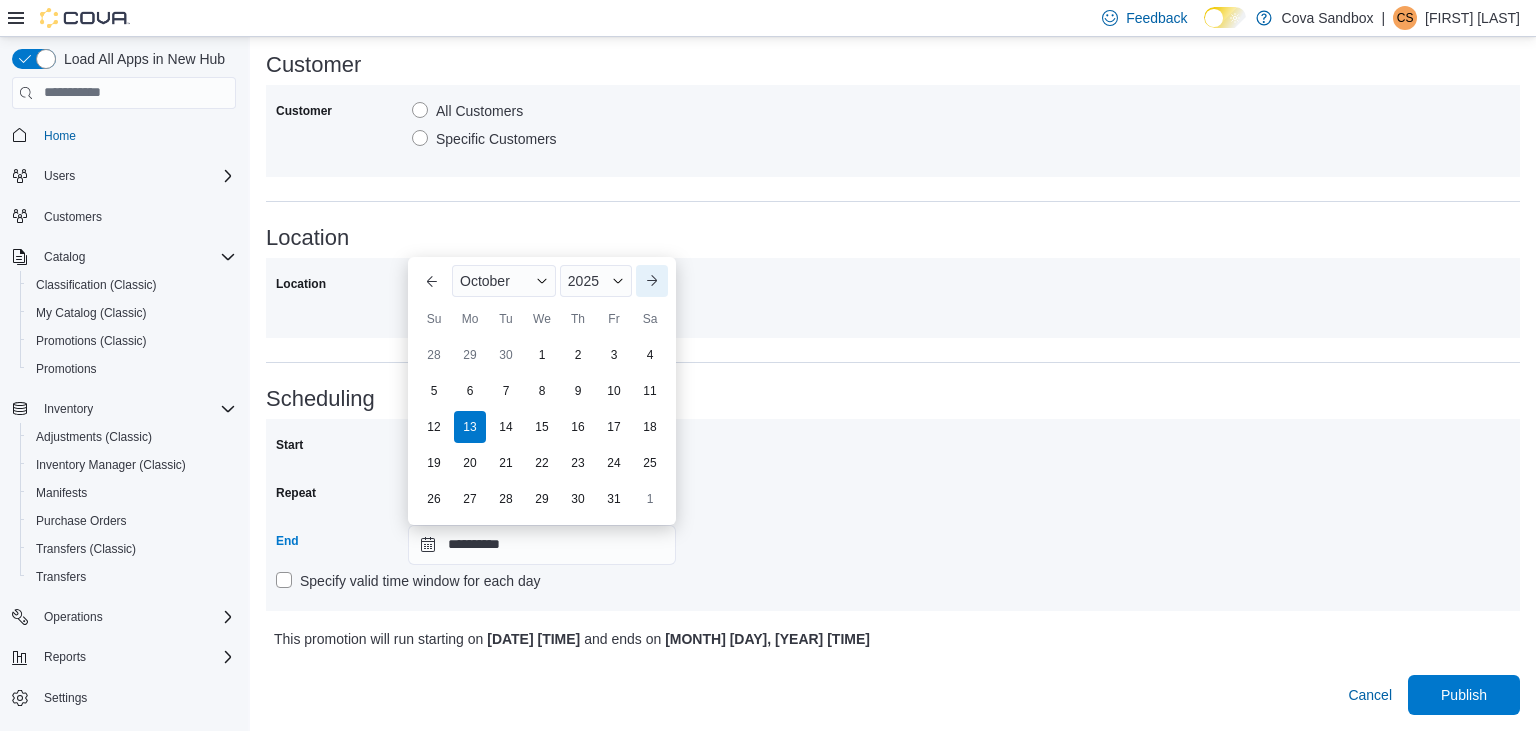 click on "Next month" at bounding box center [652, 281] 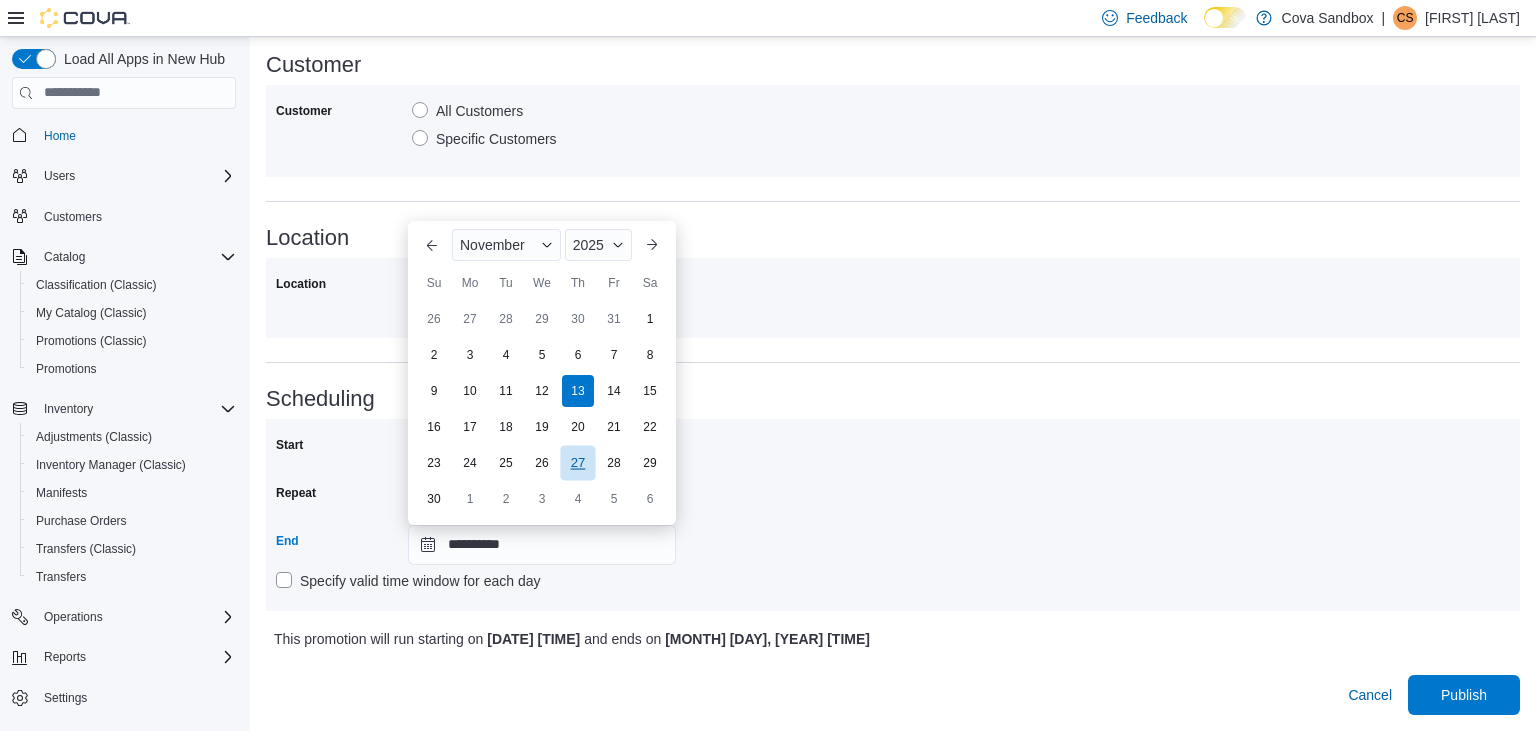 click on "27" at bounding box center (577, 462) 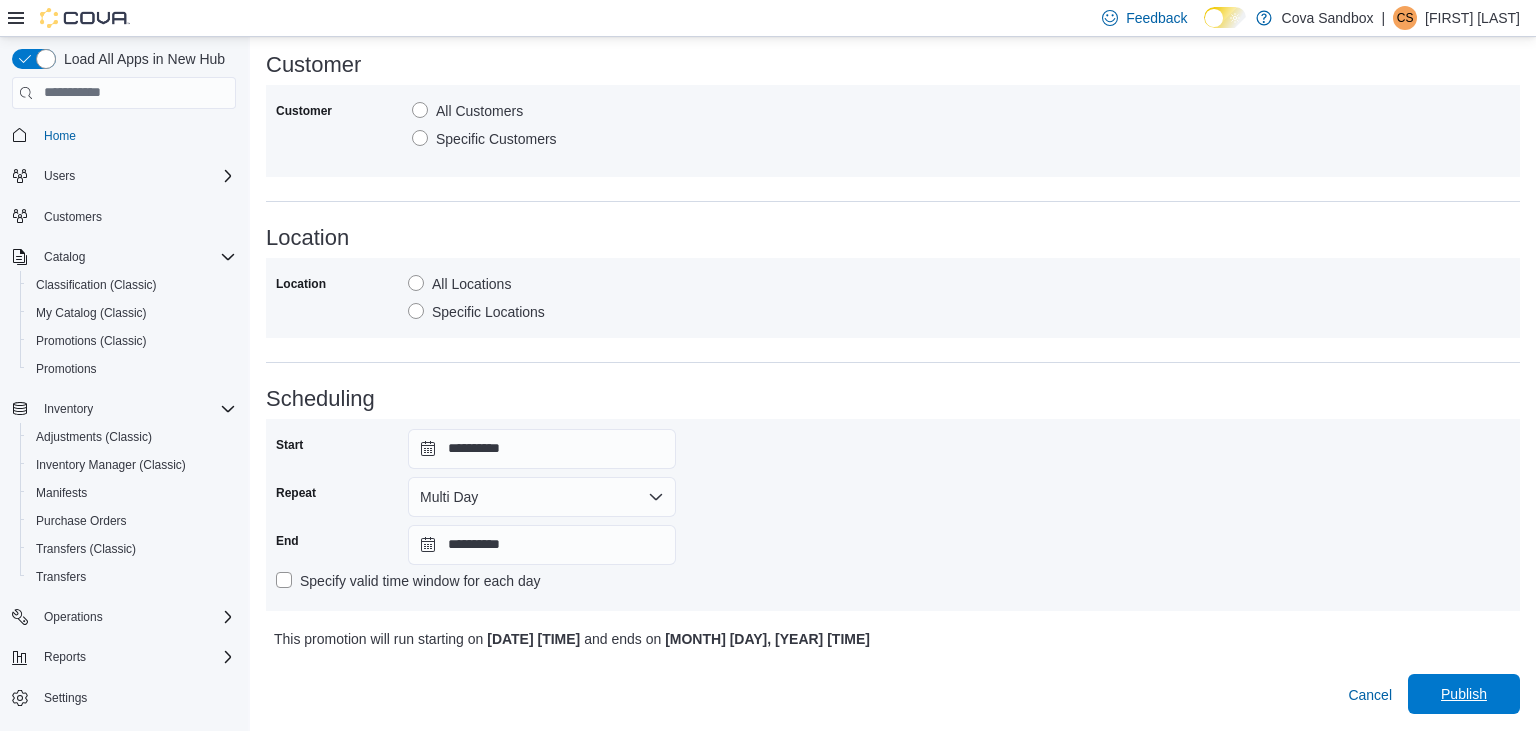 click on "Publish" at bounding box center [1464, 694] 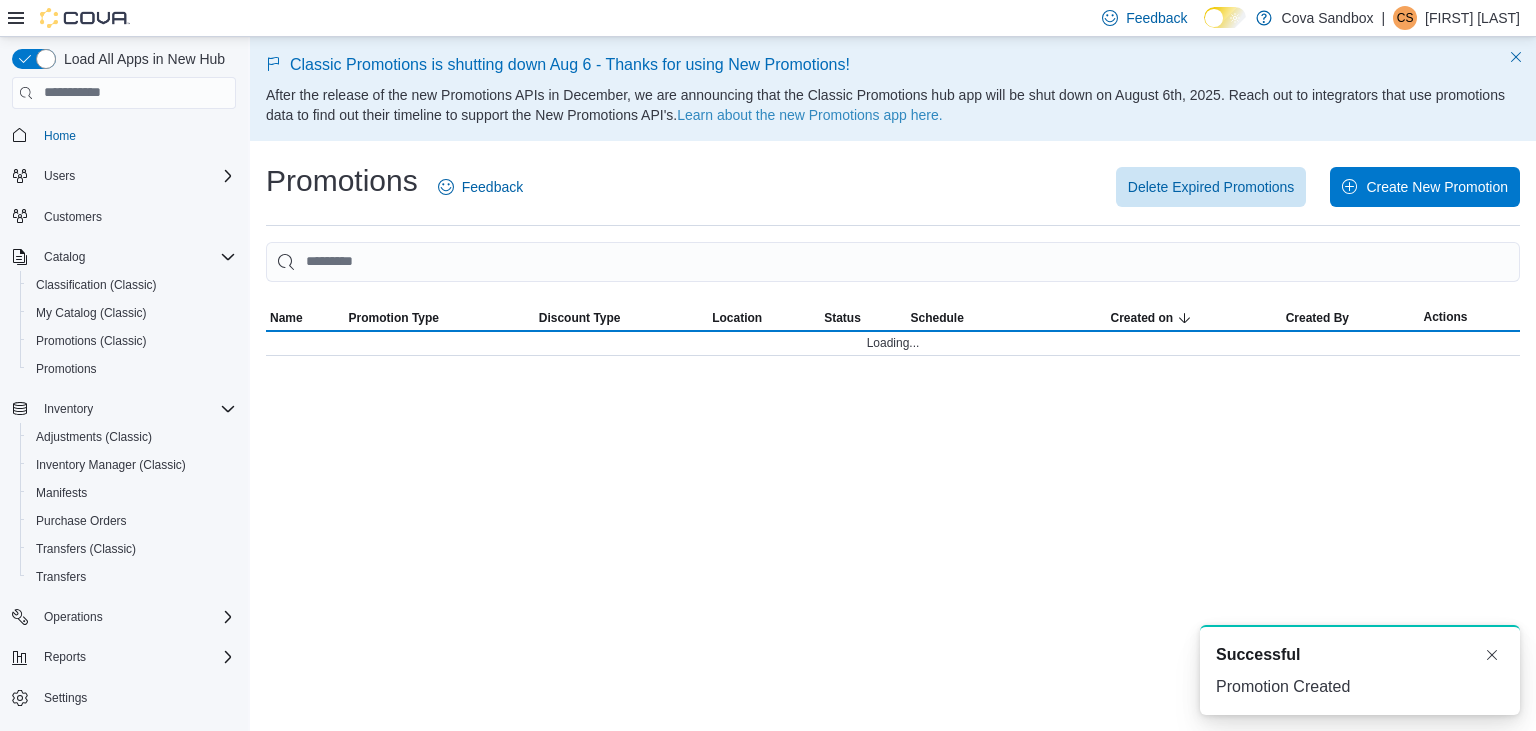 scroll, scrollTop: 0, scrollLeft: 0, axis: both 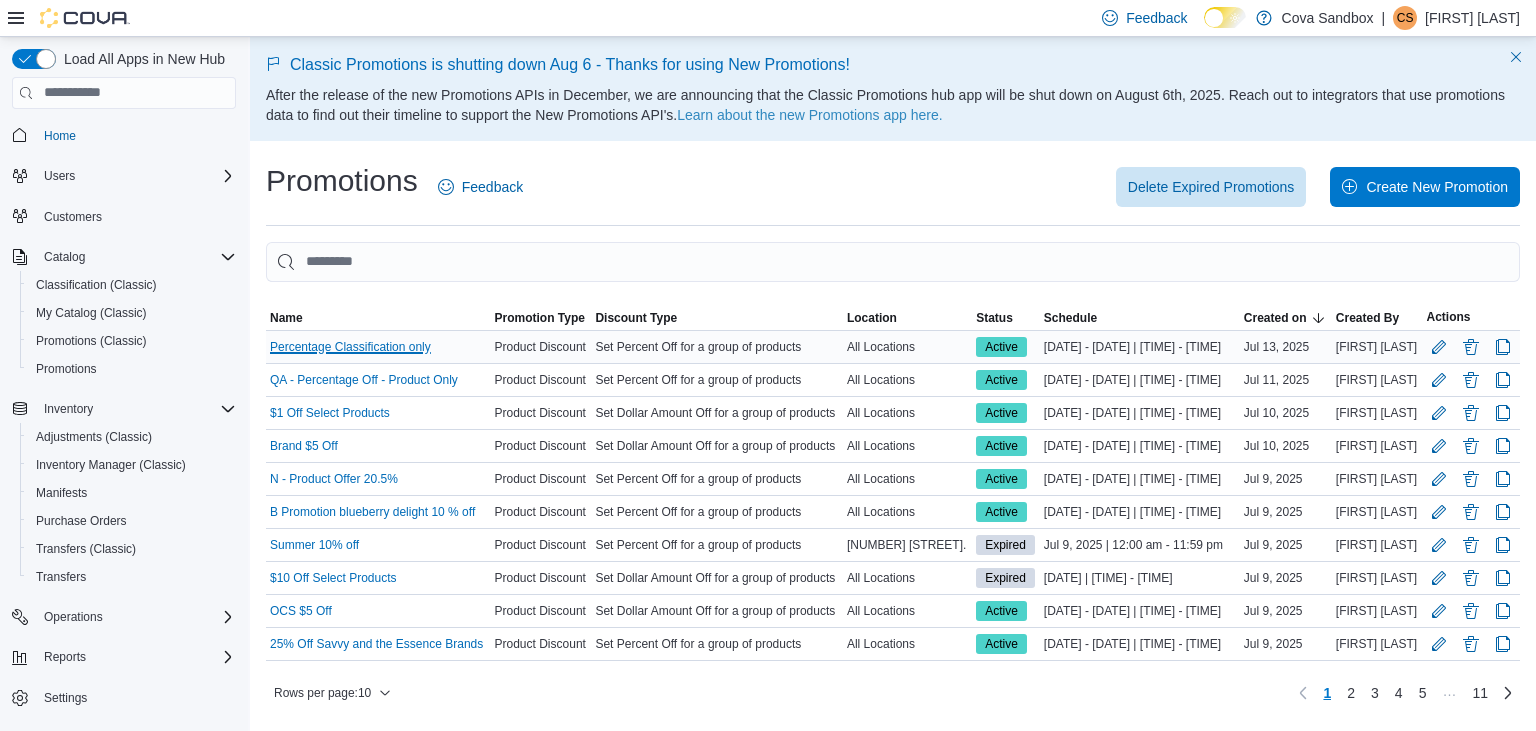 click on "Percentage Classification only" at bounding box center (350, 347) 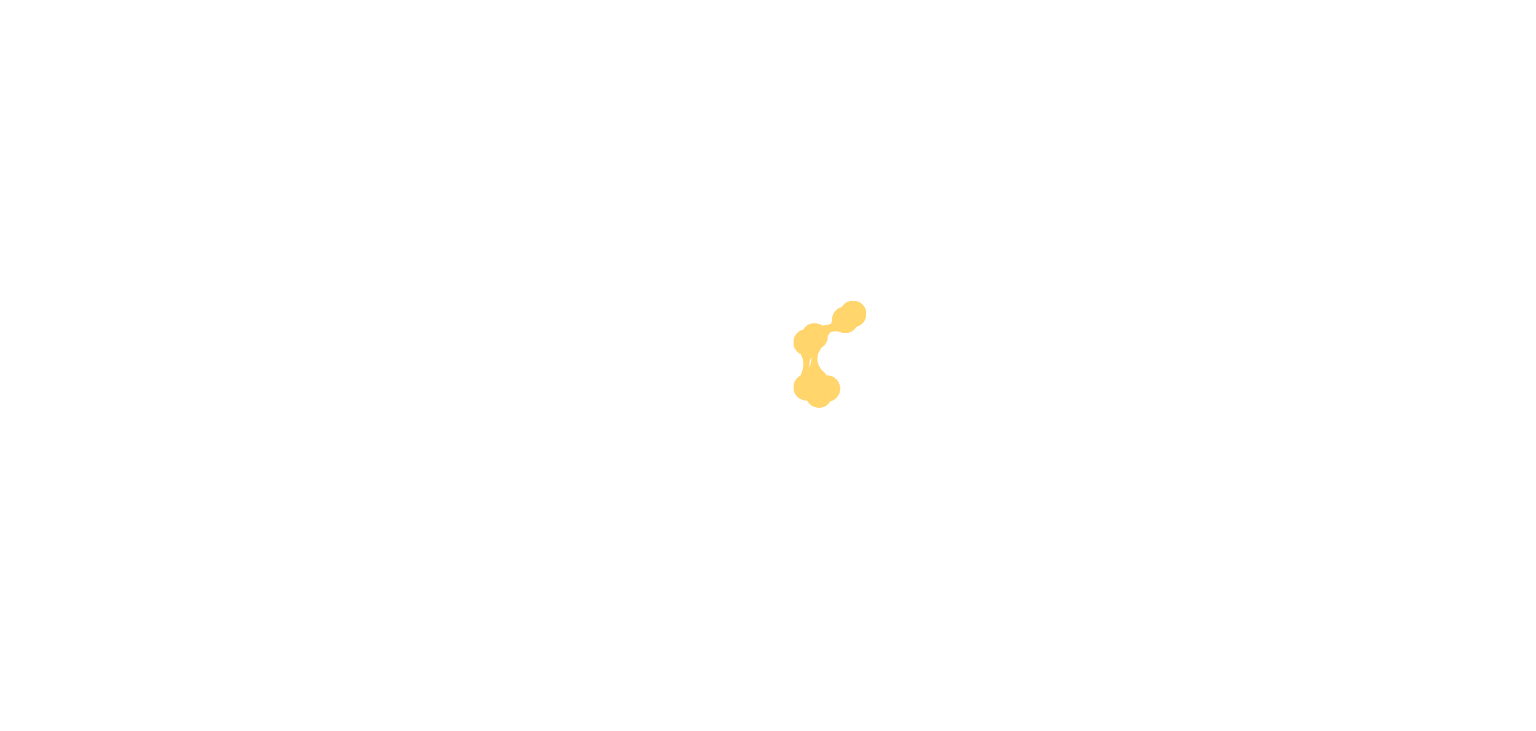 scroll, scrollTop: 0, scrollLeft: 0, axis: both 